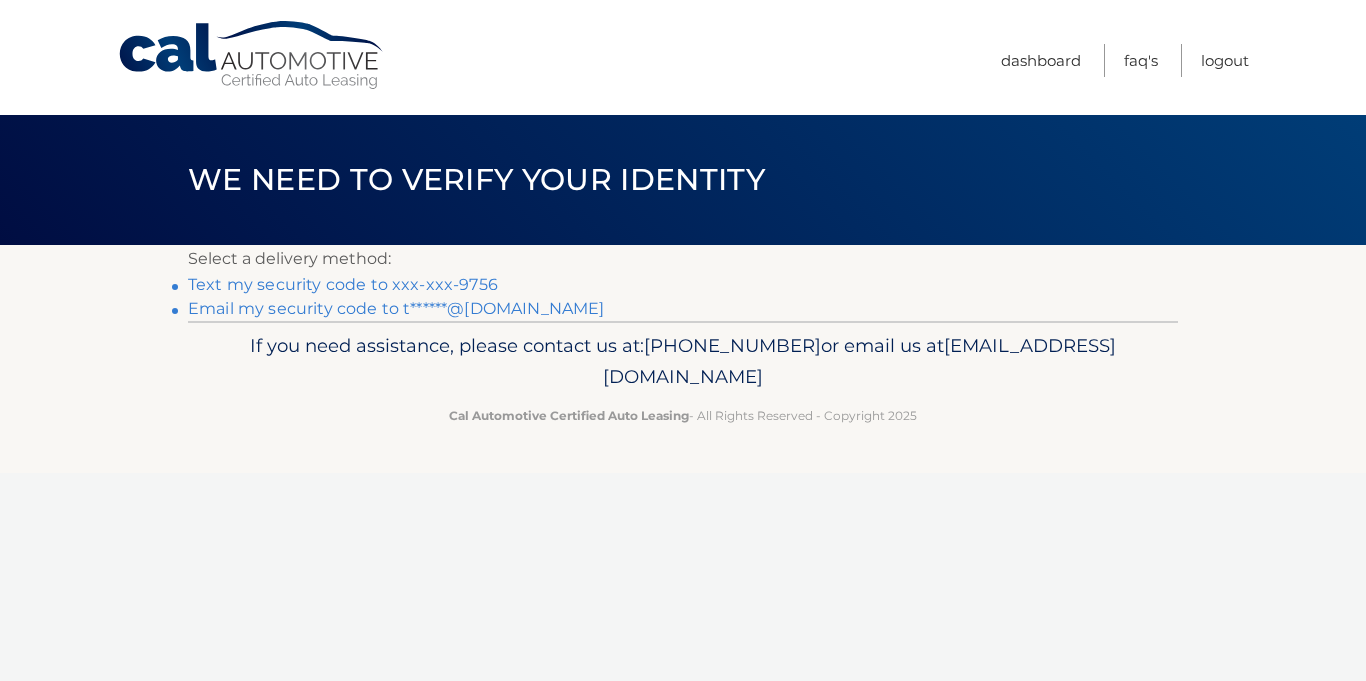scroll, scrollTop: 0, scrollLeft: 0, axis: both 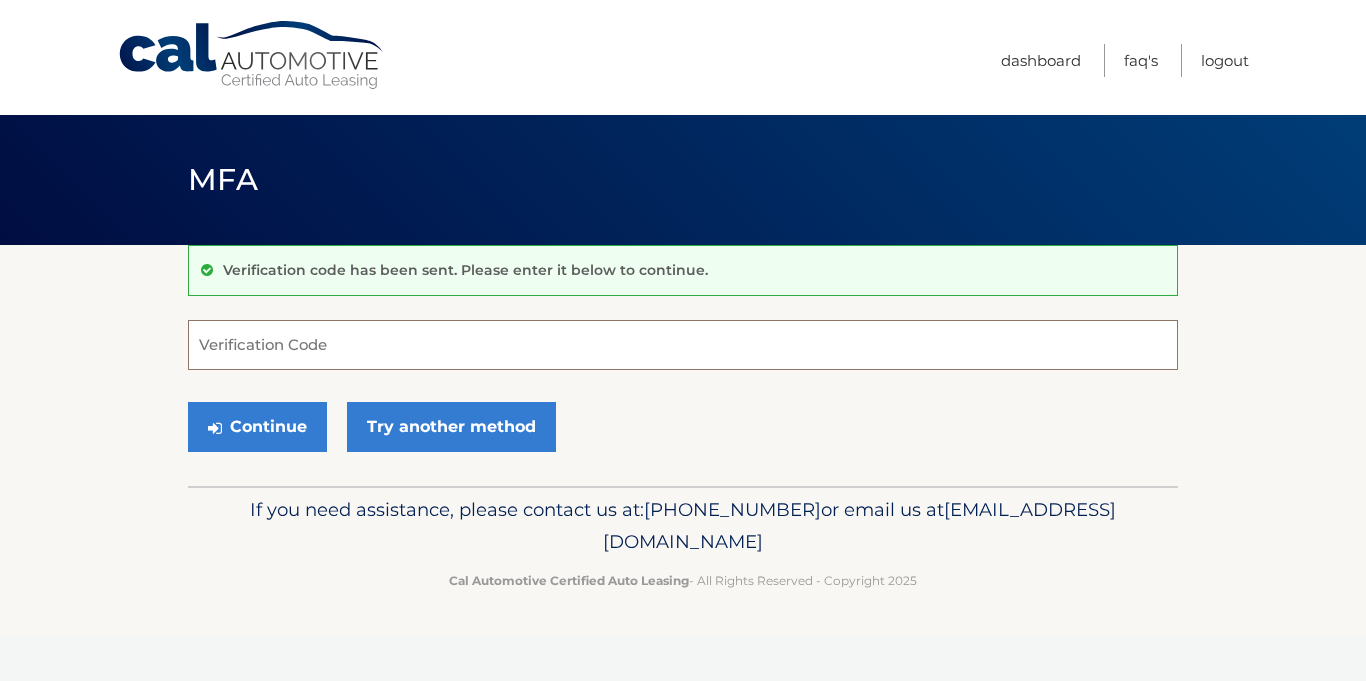 click on "Verification Code" at bounding box center [683, 345] 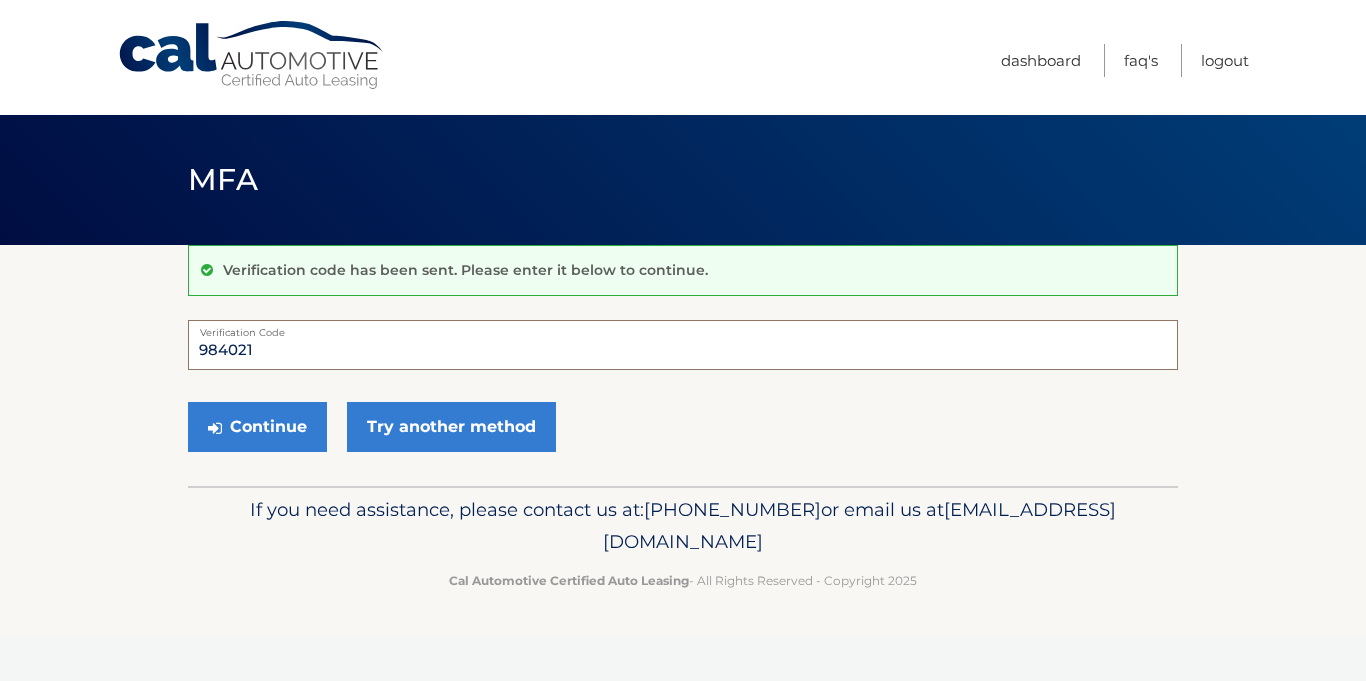 type on "984021" 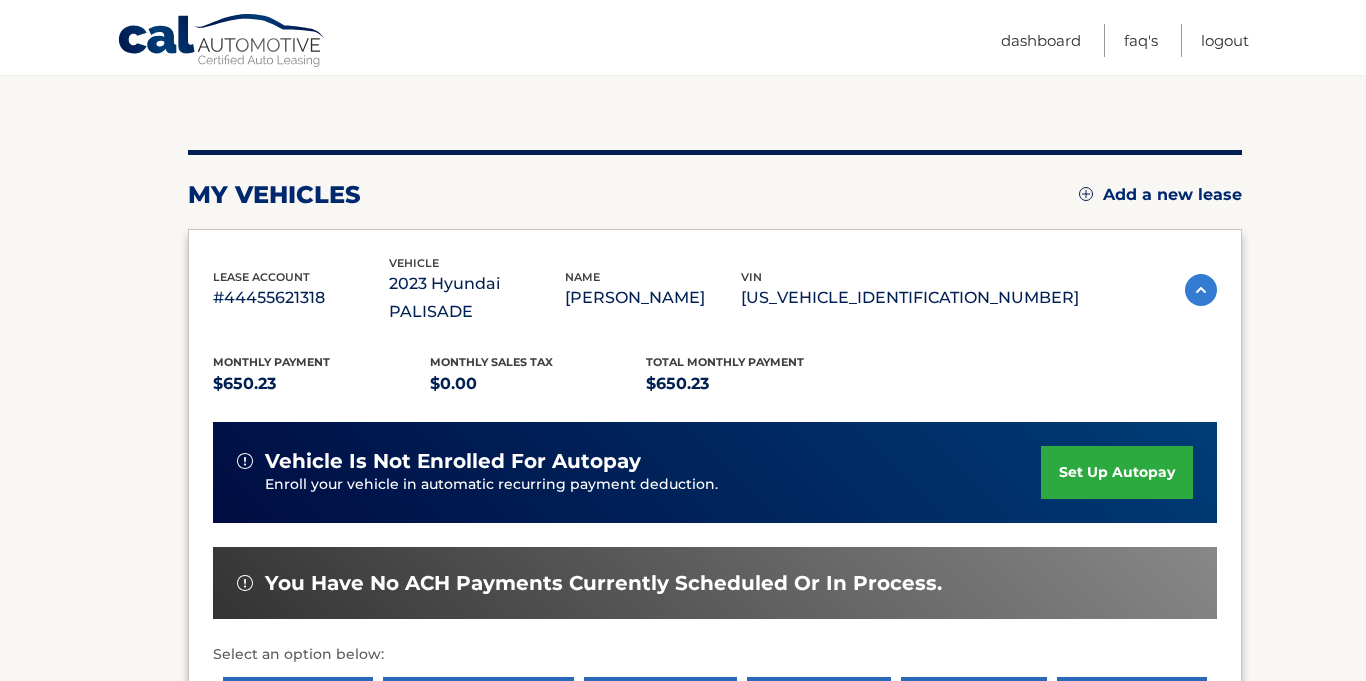scroll, scrollTop: 181, scrollLeft: 0, axis: vertical 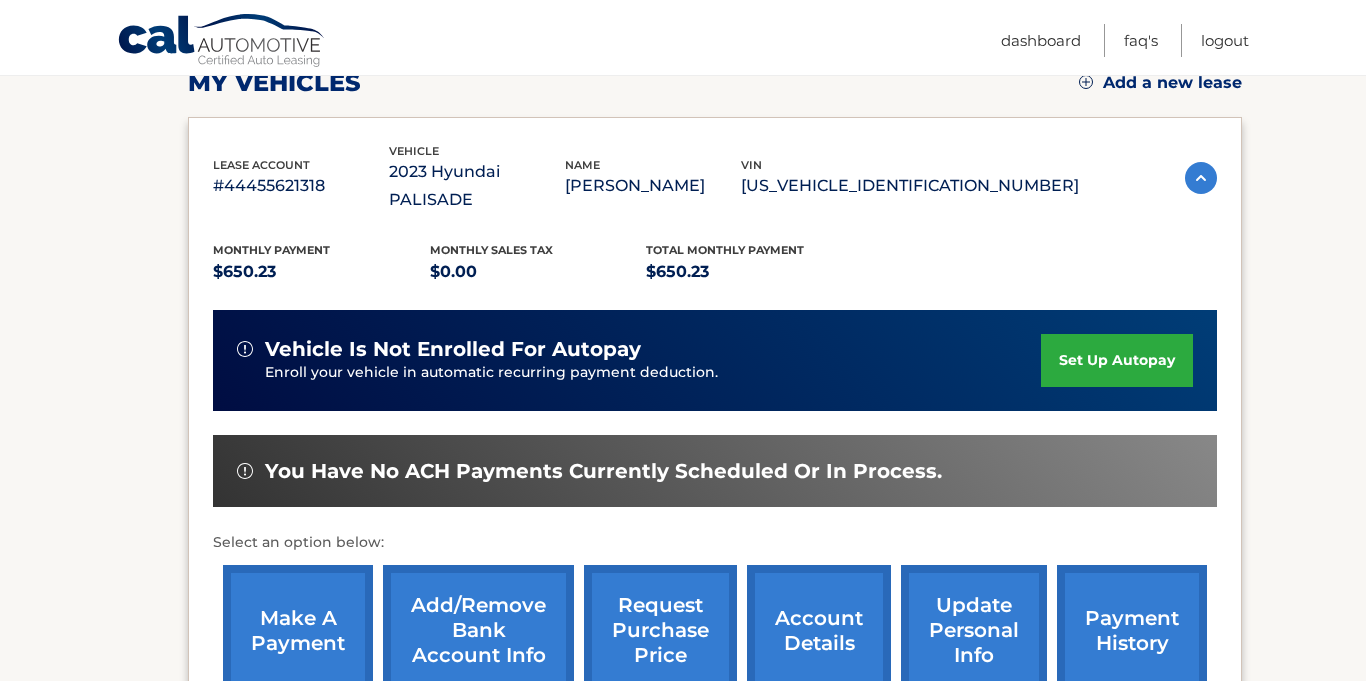 click on "$650.23" at bounding box center (321, 272) 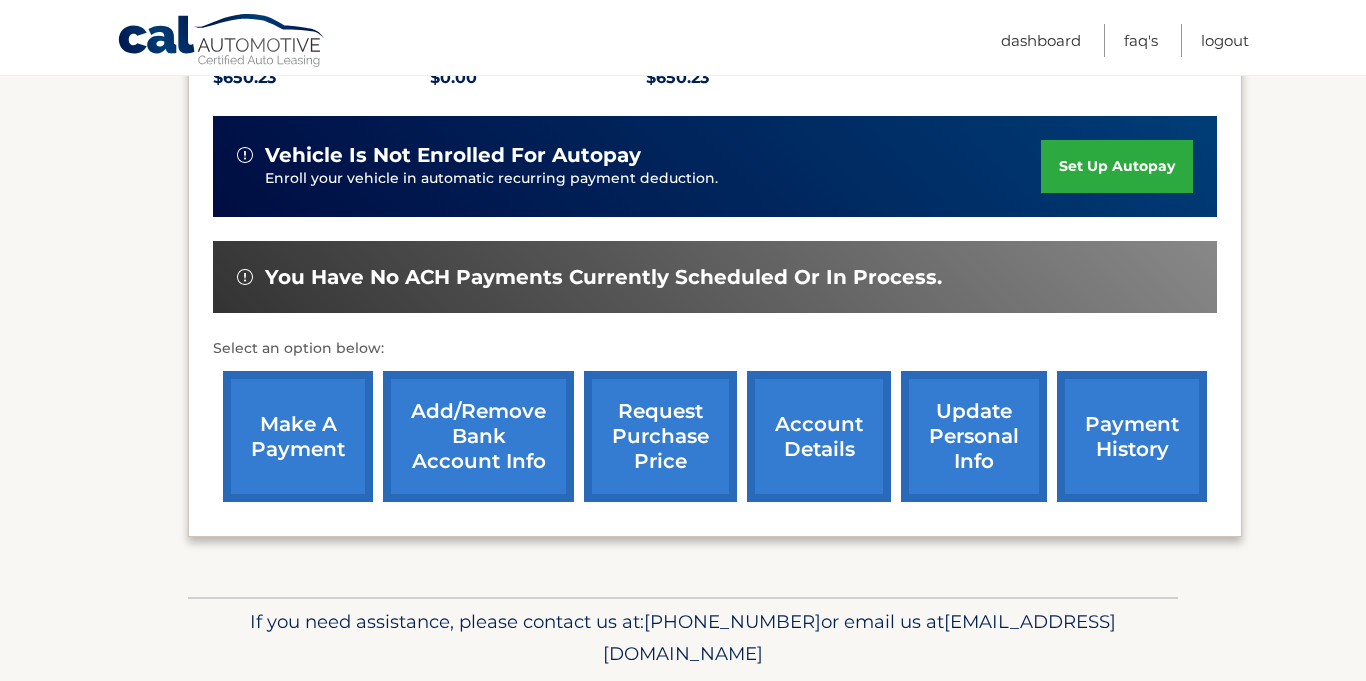 scroll, scrollTop: 494, scrollLeft: 0, axis: vertical 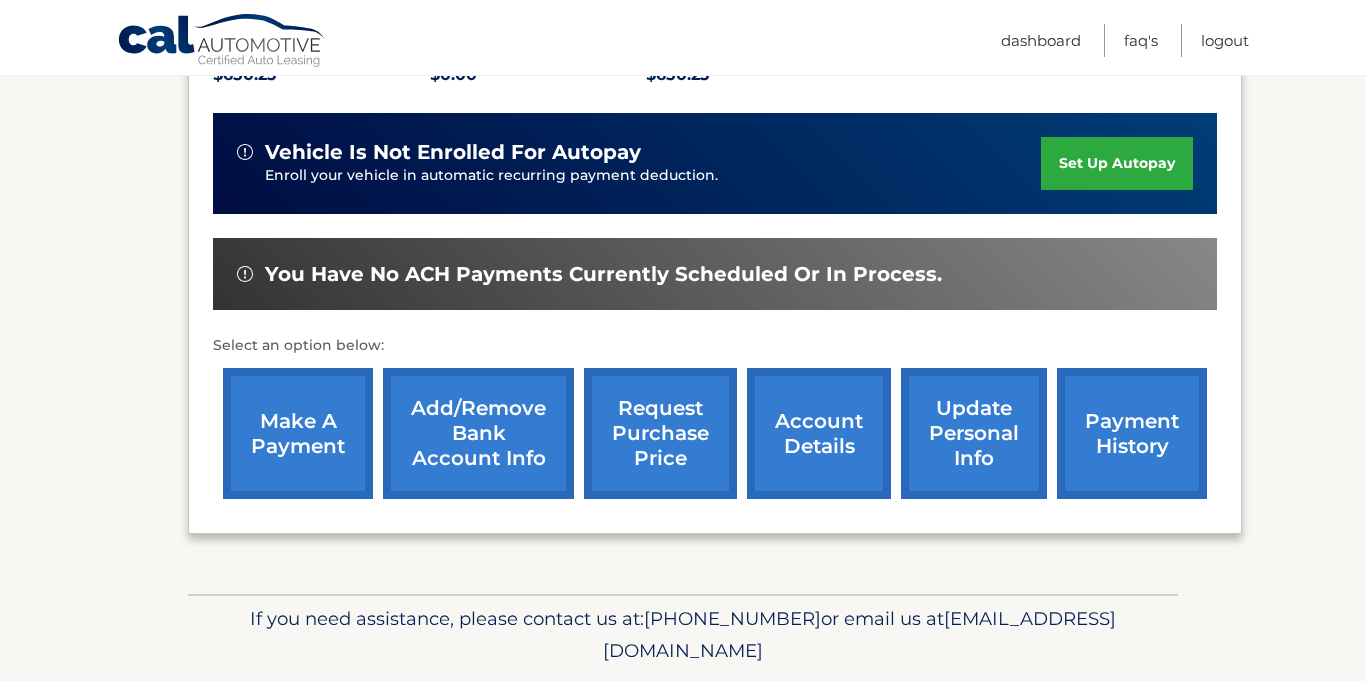 click on "make a payment" at bounding box center (298, 433) 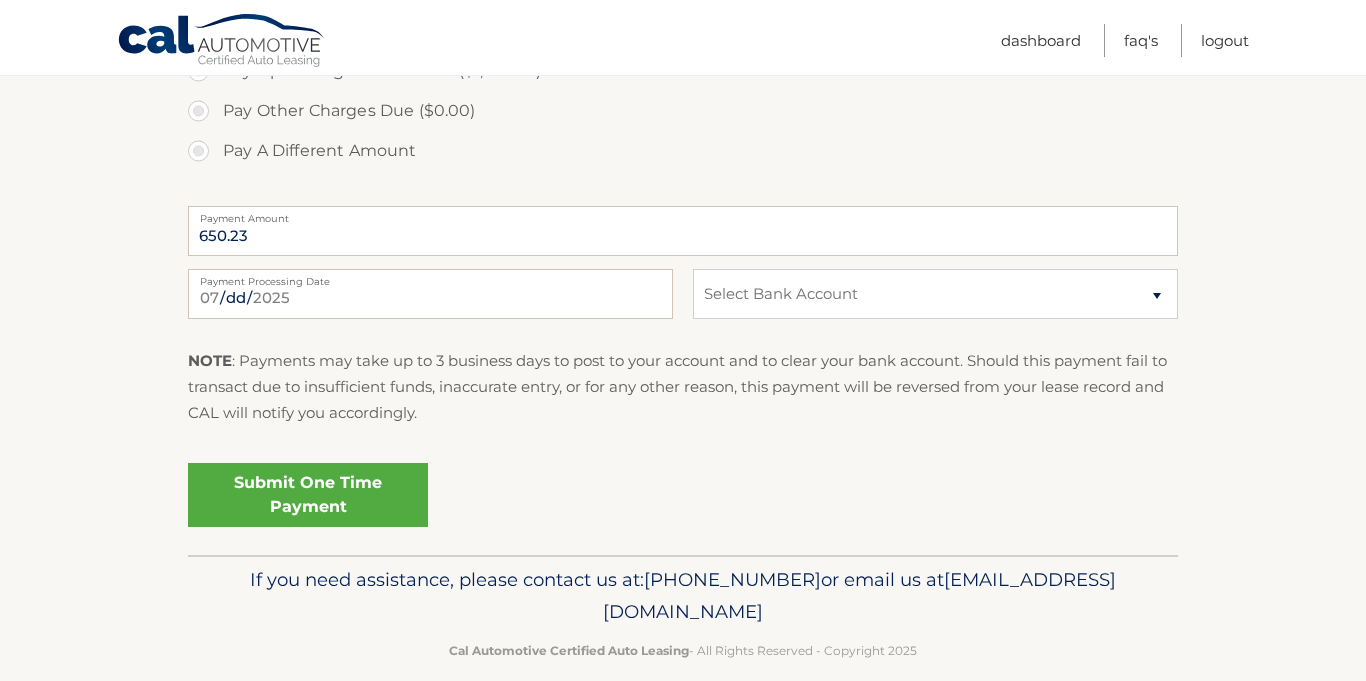 scroll, scrollTop: 861, scrollLeft: 0, axis: vertical 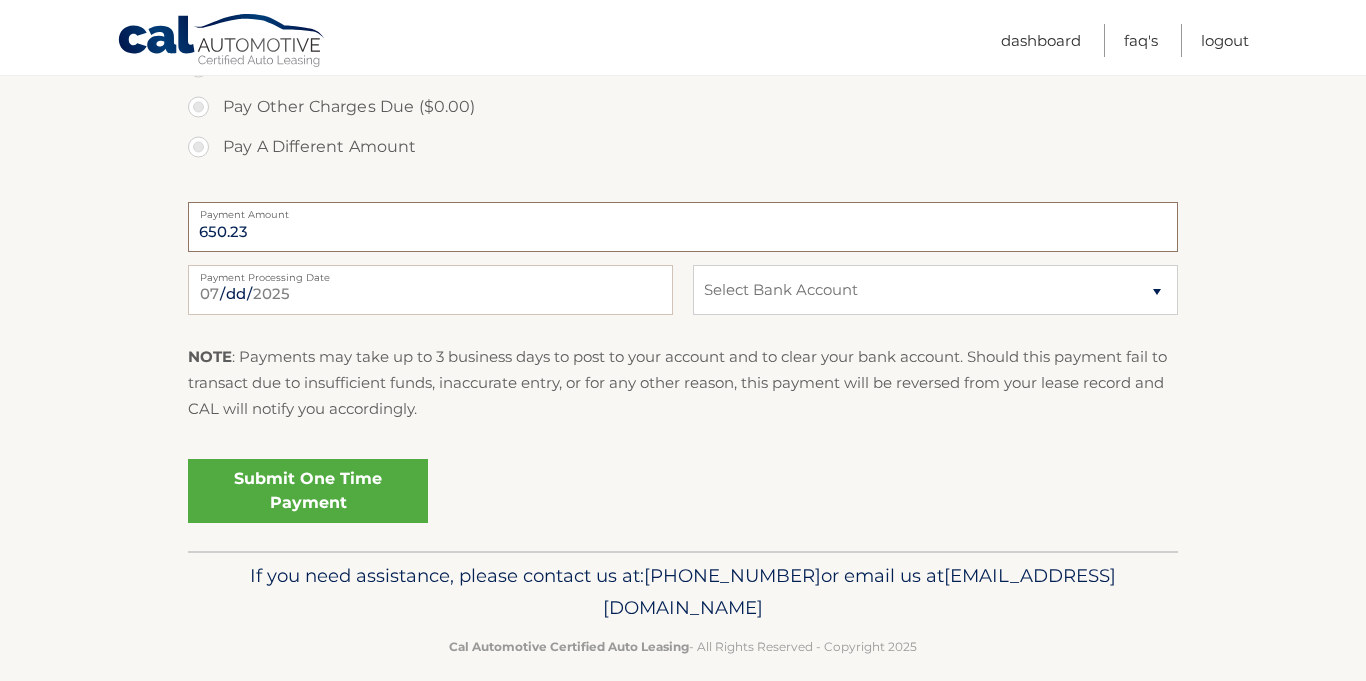 click on "650.23" at bounding box center [683, 227] 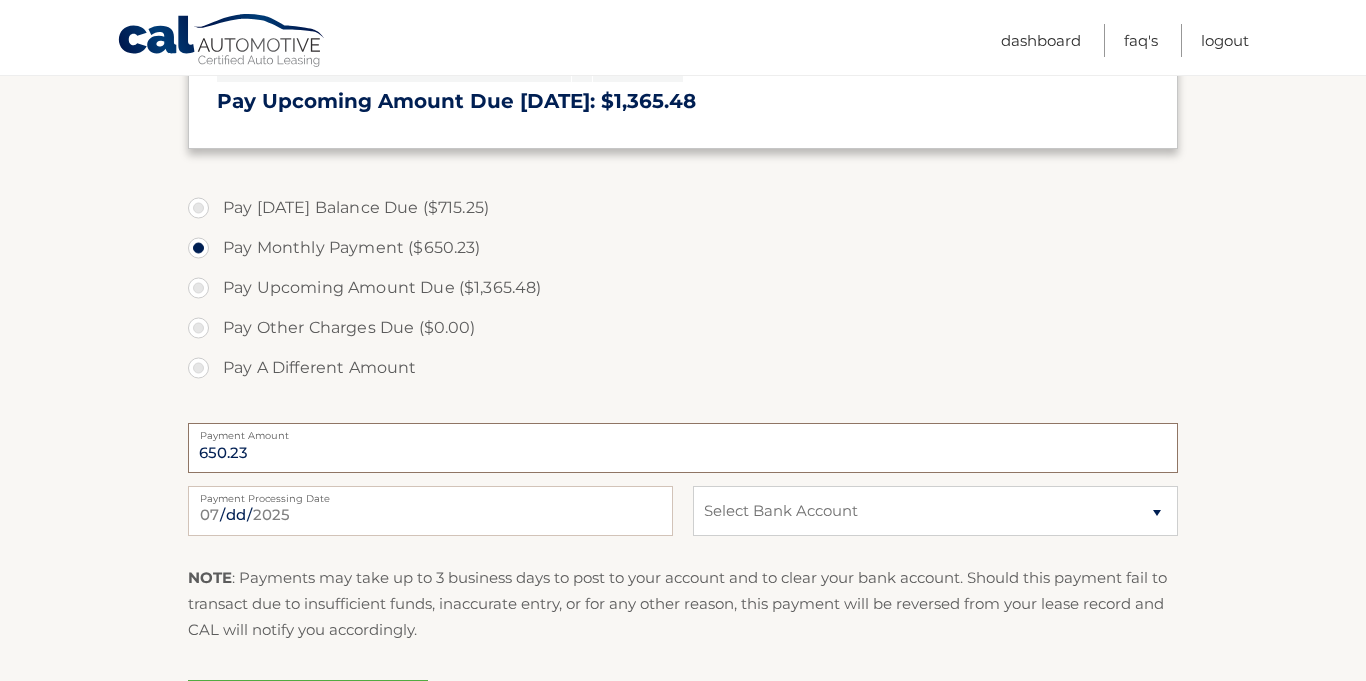 scroll, scrollTop: 639, scrollLeft: 0, axis: vertical 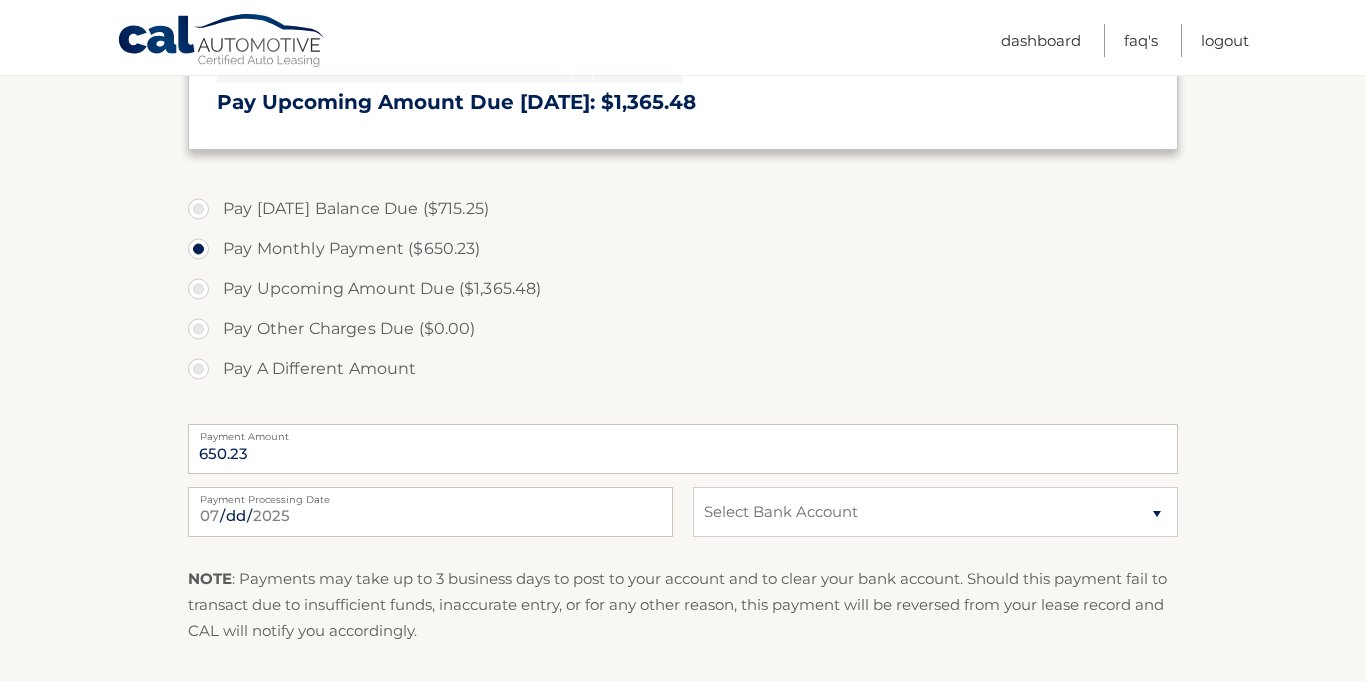 click on "Pay Today's Balance Due ($715.25)" at bounding box center [683, 209] 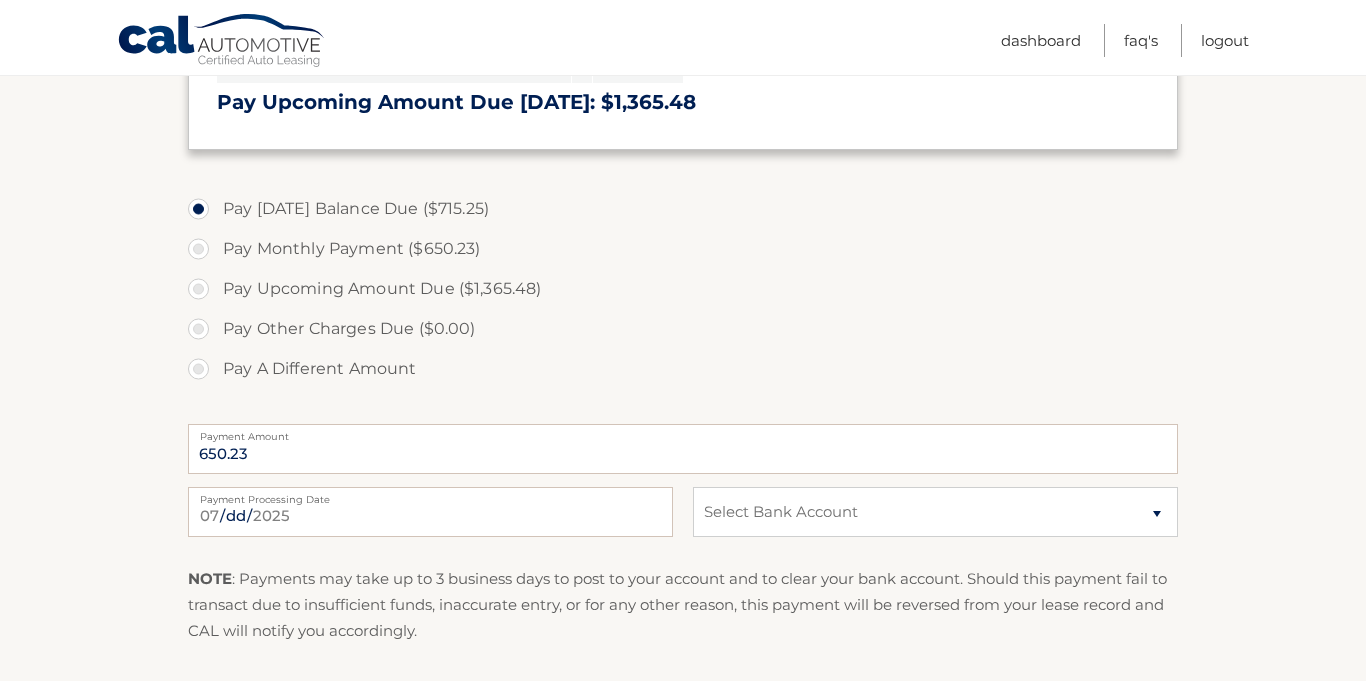 type on "715.25" 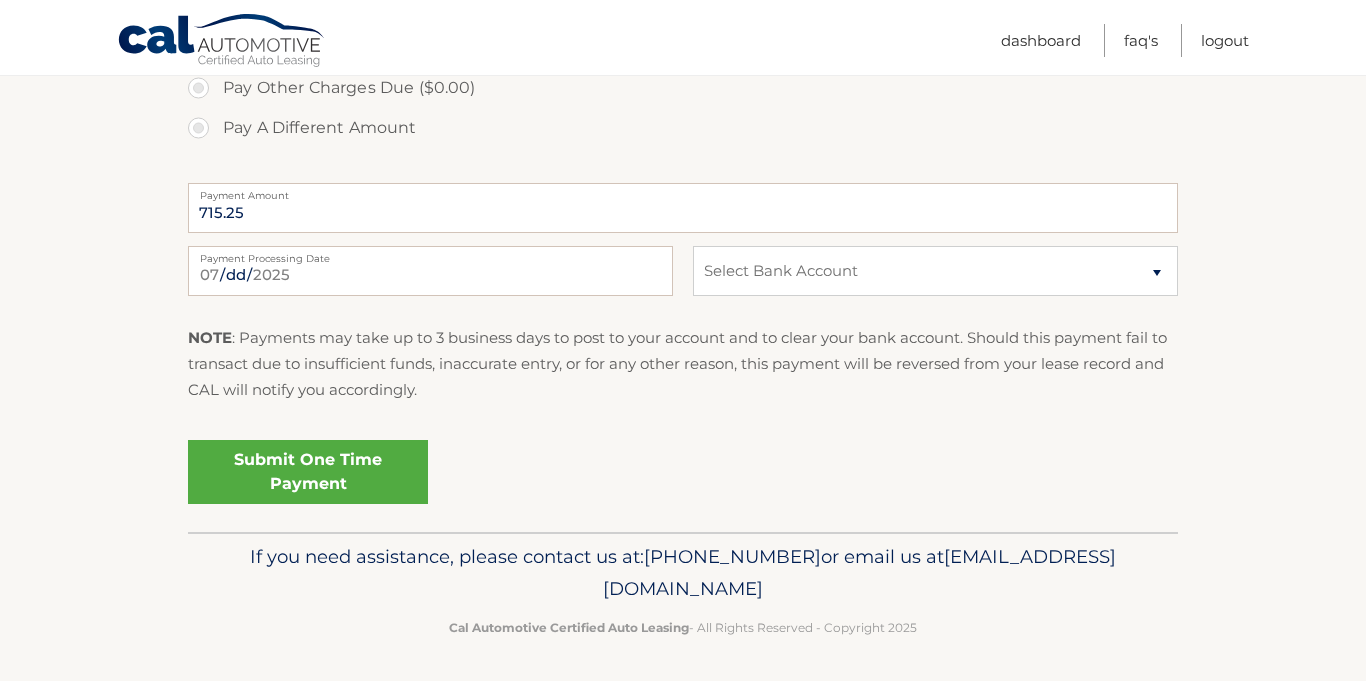 scroll, scrollTop: 883, scrollLeft: 0, axis: vertical 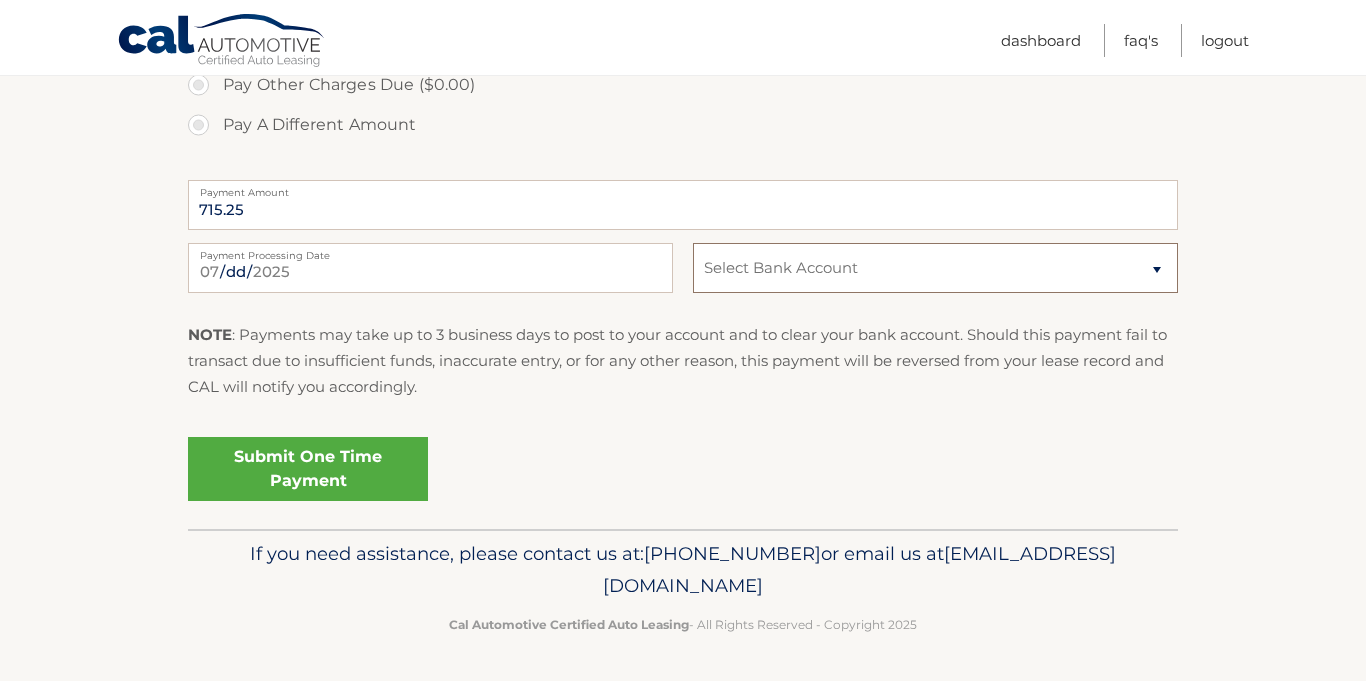 click on "Select Bank Account
Checking JPMORGAN CHASE BANK, NA *****2641 Checking FLAGSTAR BANK, NA *****2852" at bounding box center (935, 268) 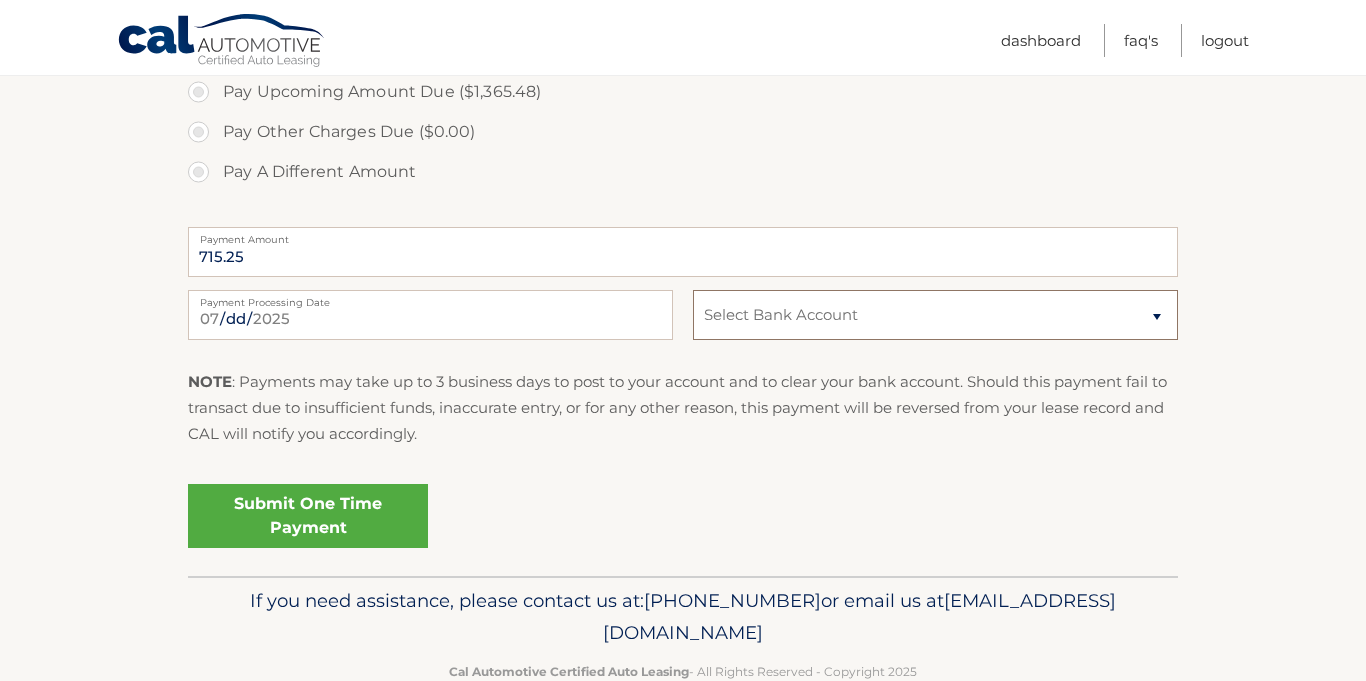 scroll, scrollTop: 869, scrollLeft: 0, axis: vertical 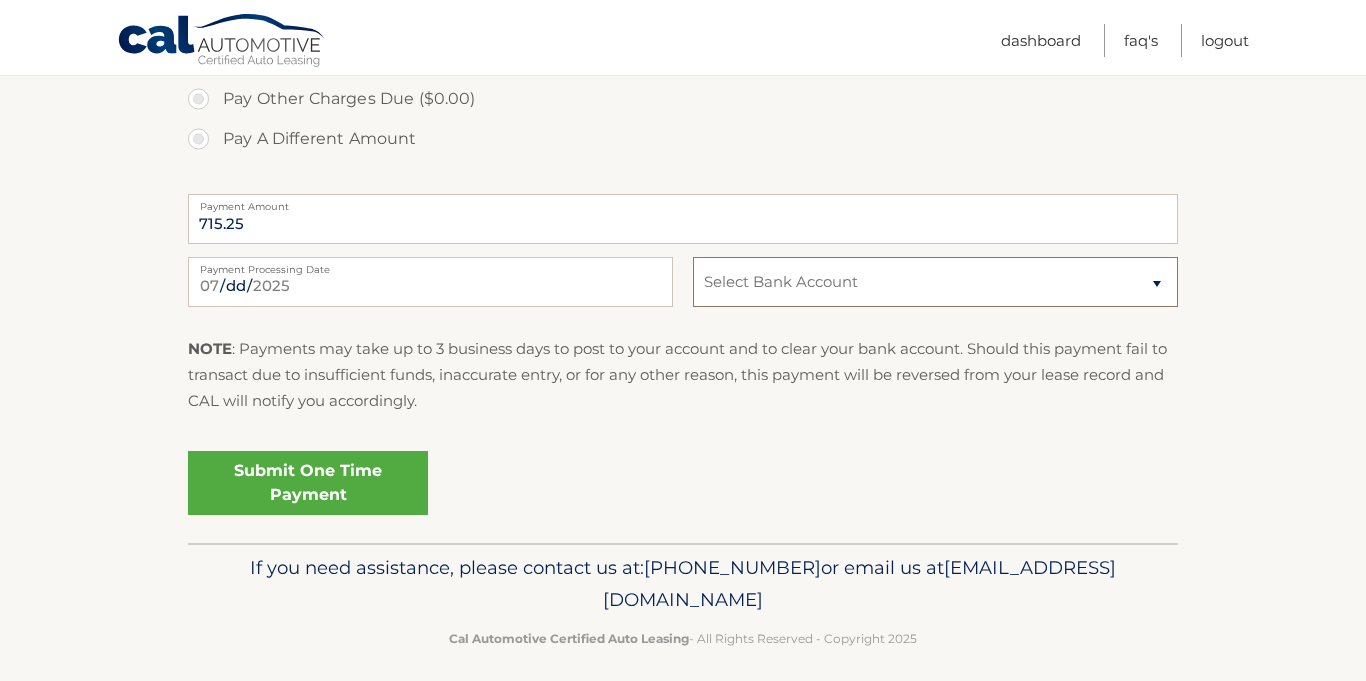 click on "Select Bank Account
Checking JPMORGAN CHASE BANK, NA *****2641 Checking FLAGSTAR BANK, NA *****2852" at bounding box center (935, 282) 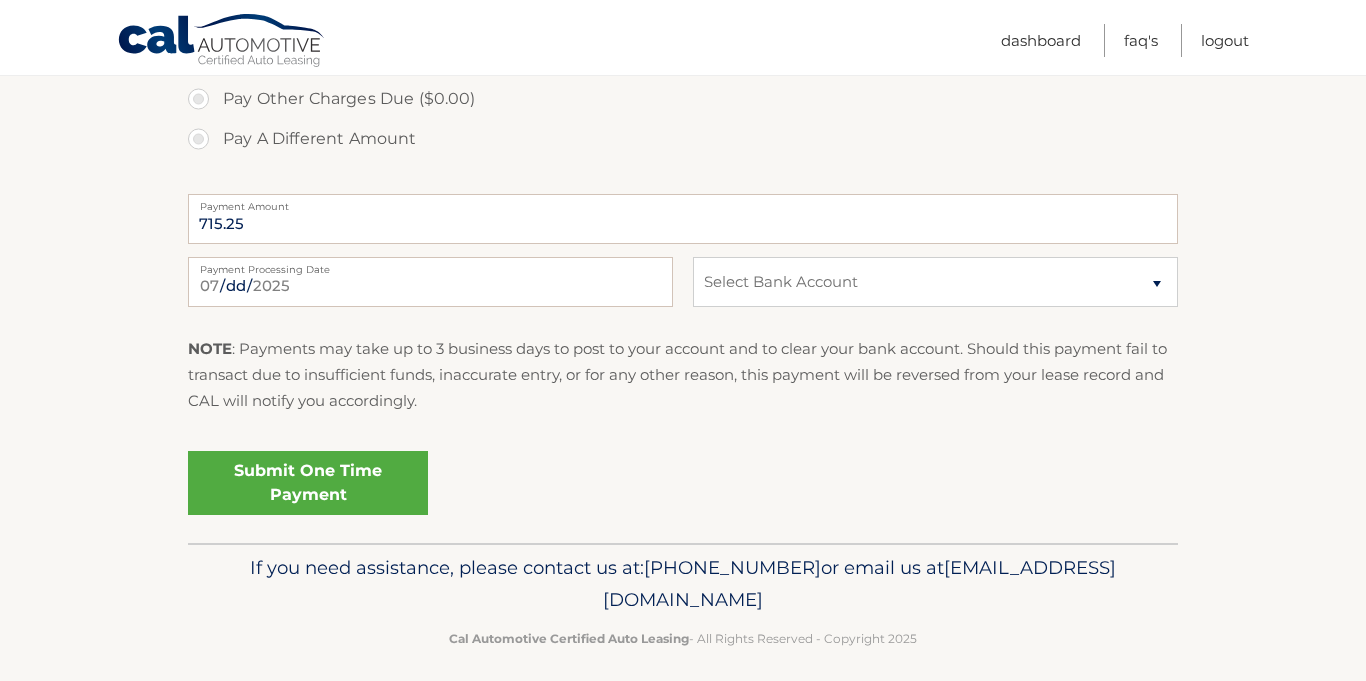 click on "Pay Today's Balance Due ($715.25)
Pay Monthly Payment ($650.23)
Pay Upcoming Amount Due ($1,365.48)
Pay Other Charges Due ($0.00)
Pay A Different Amount
:" at bounding box center [683, 247] 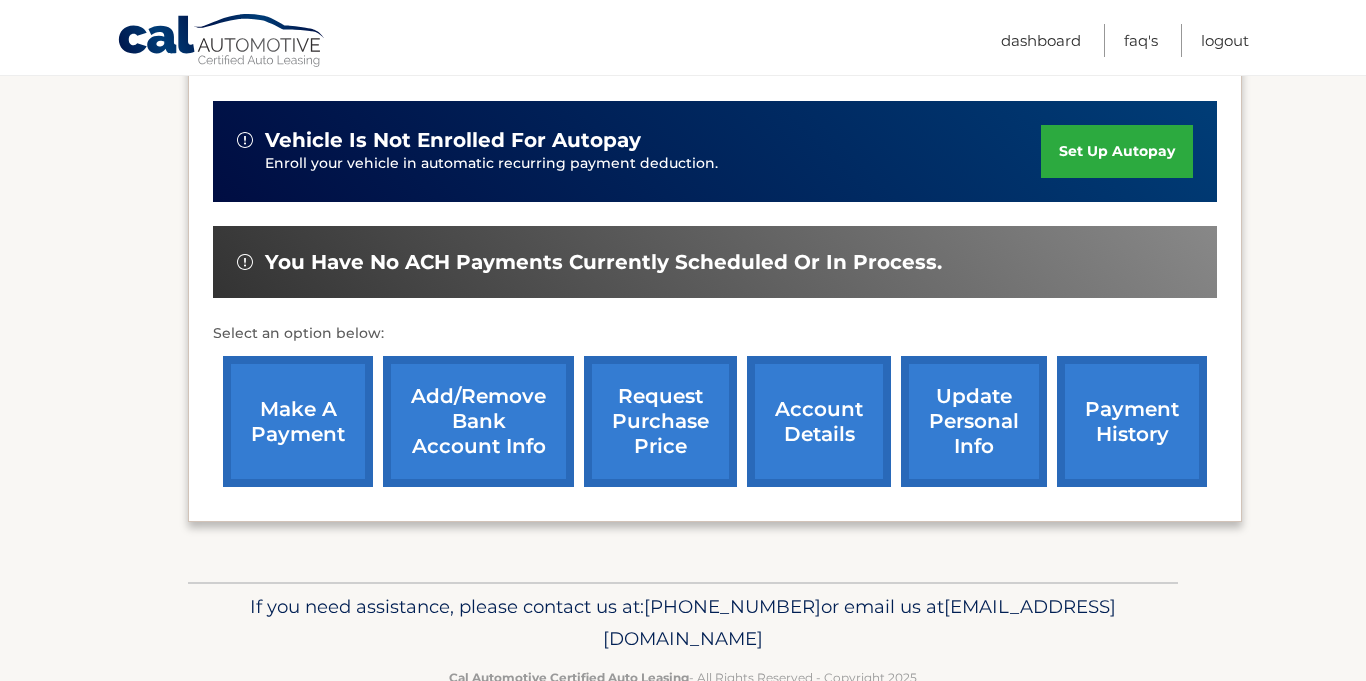 scroll, scrollTop: 504, scrollLeft: 0, axis: vertical 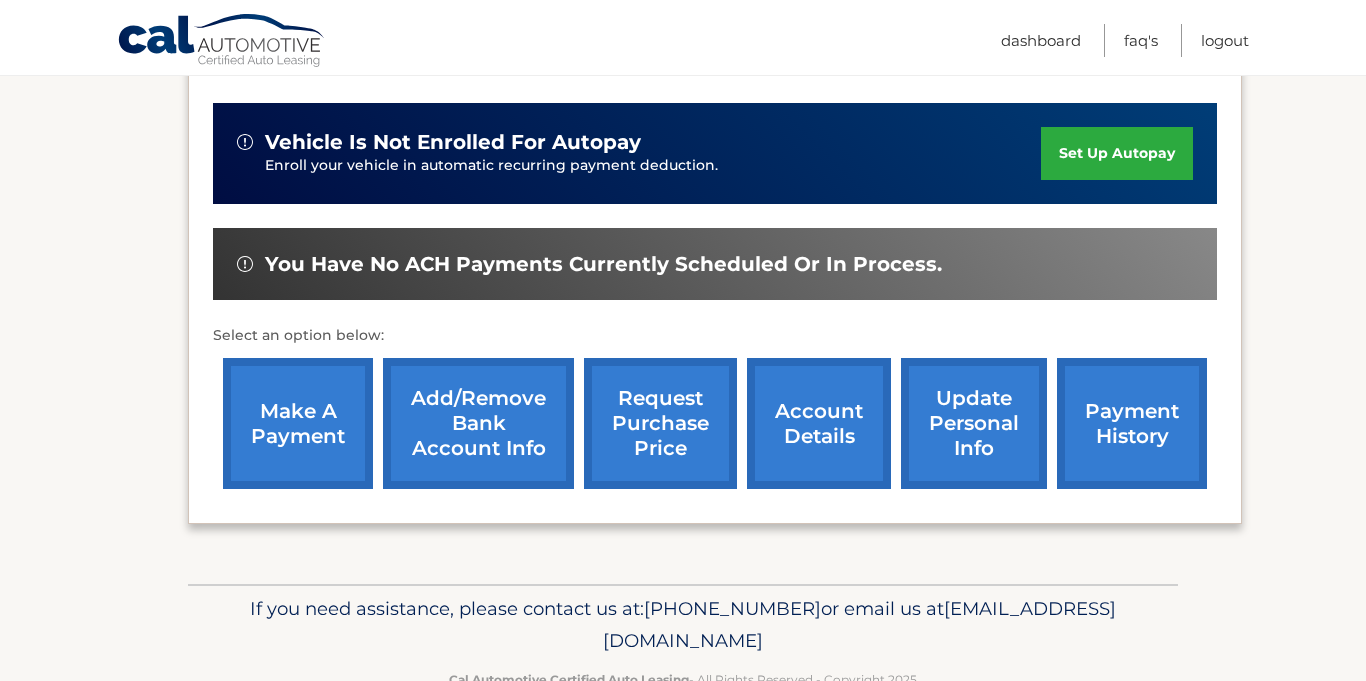 click on "Add/Remove bank account info" at bounding box center [478, 423] 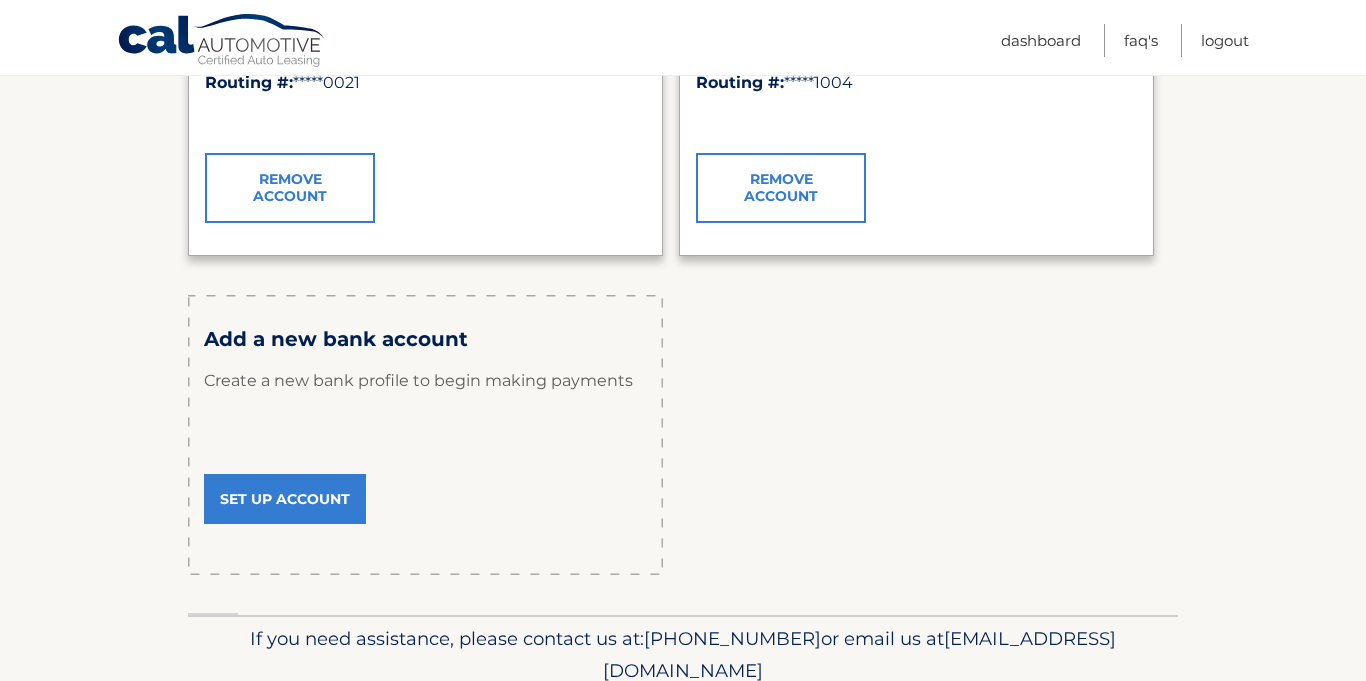 scroll, scrollTop: 525, scrollLeft: 0, axis: vertical 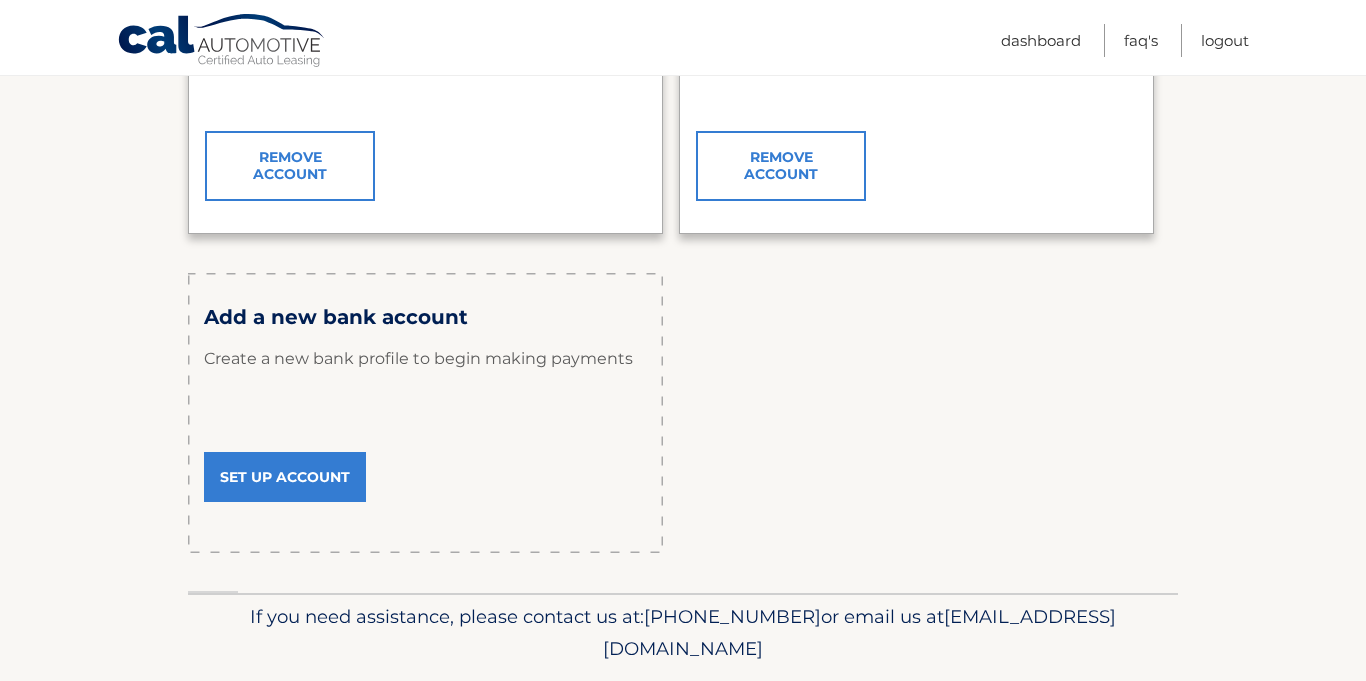 click on "Set Up Account" at bounding box center [285, 477] 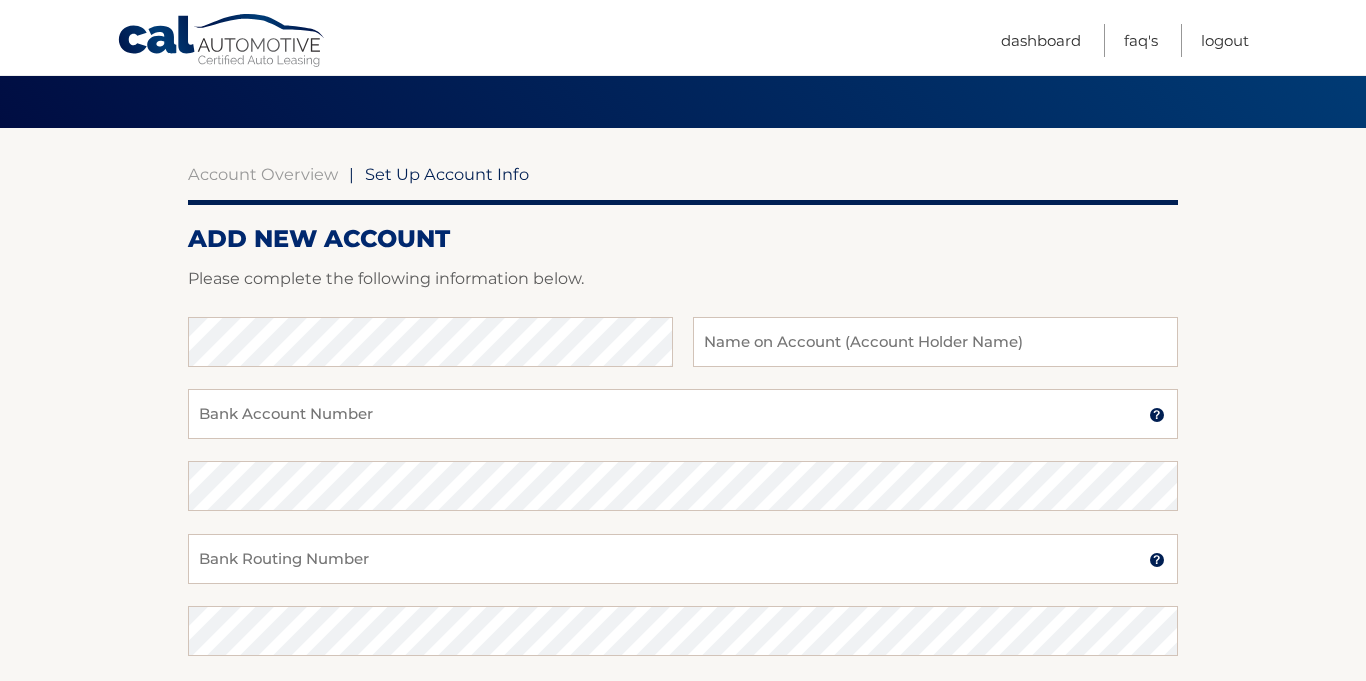 scroll, scrollTop: 126, scrollLeft: 0, axis: vertical 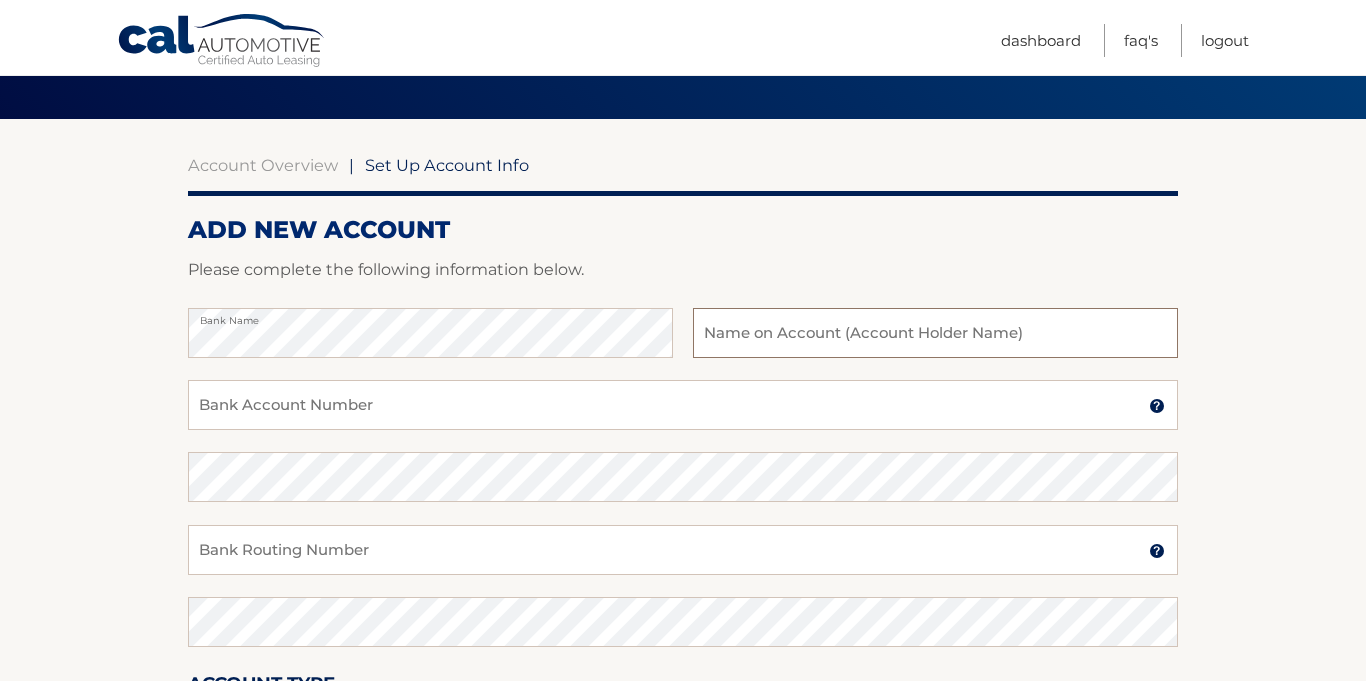 click at bounding box center [935, 333] 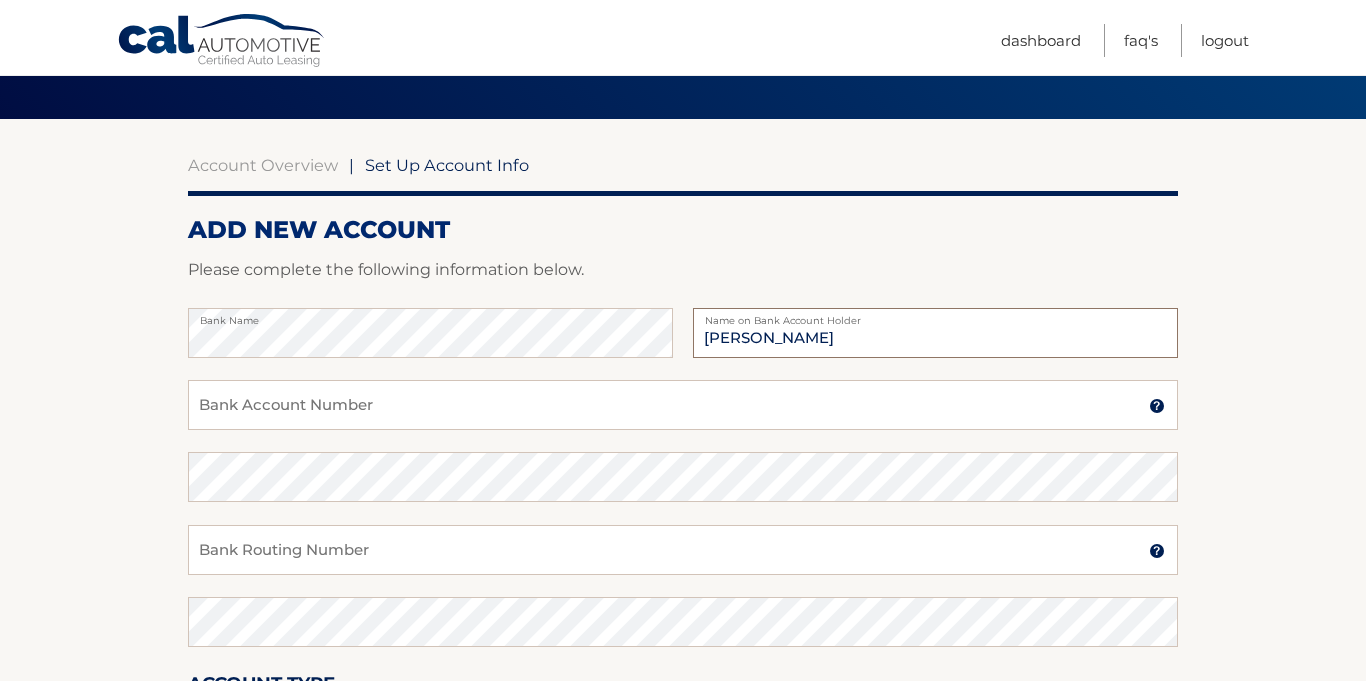 type on "[PERSON_NAME]" 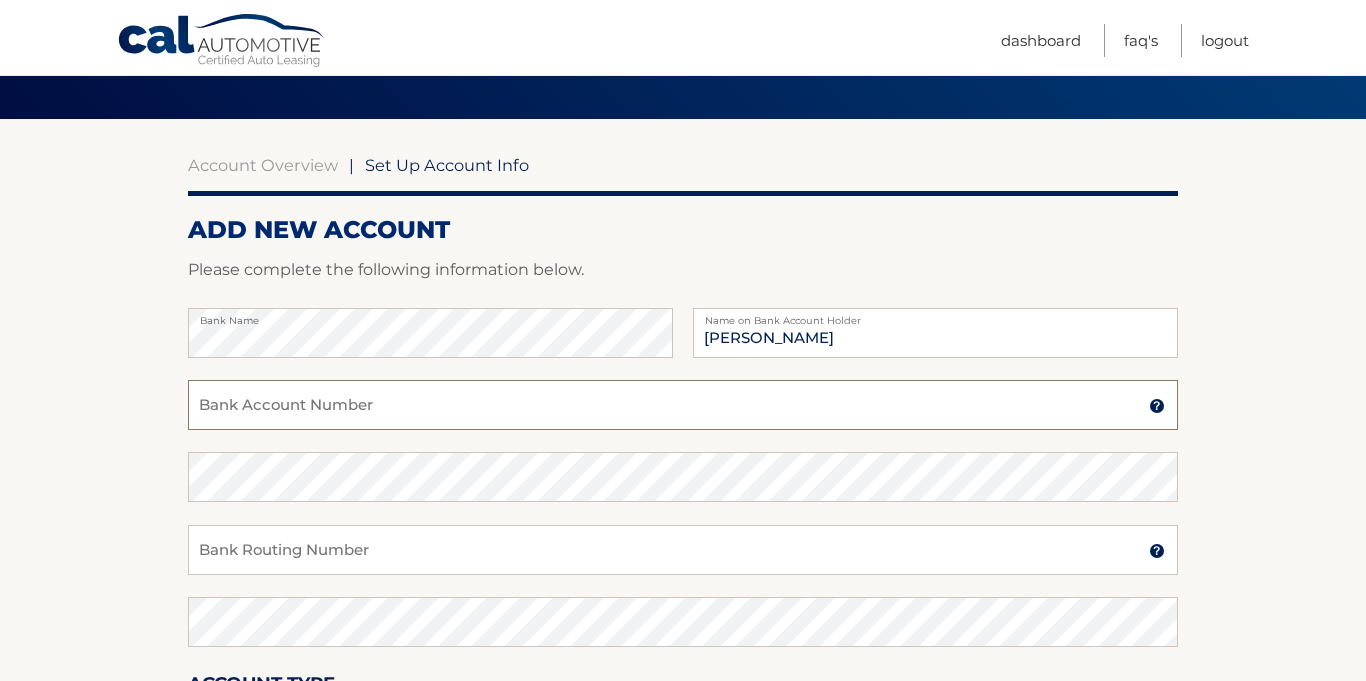 click on "Bank Account Number" at bounding box center [683, 405] 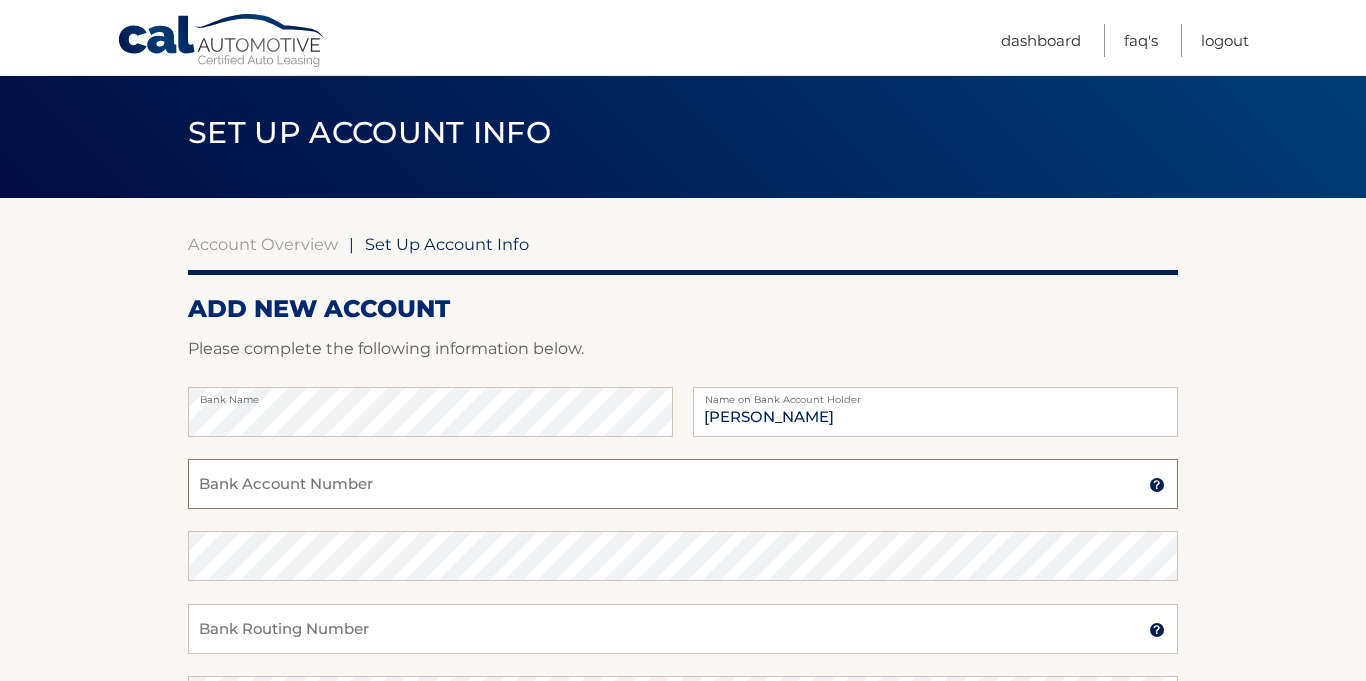 scroll, scrollTop: 0, scrollLeft: 0, axis: both 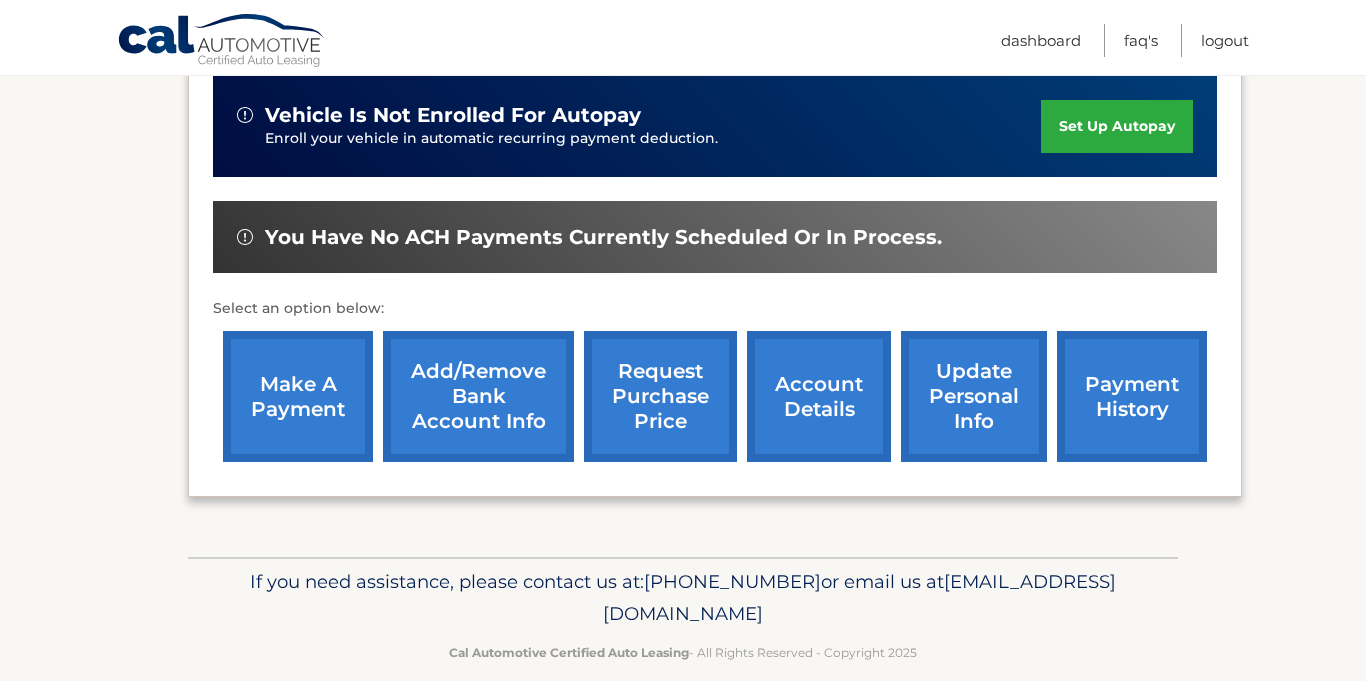 click on "make a payment" at bounding box center (298, 396) 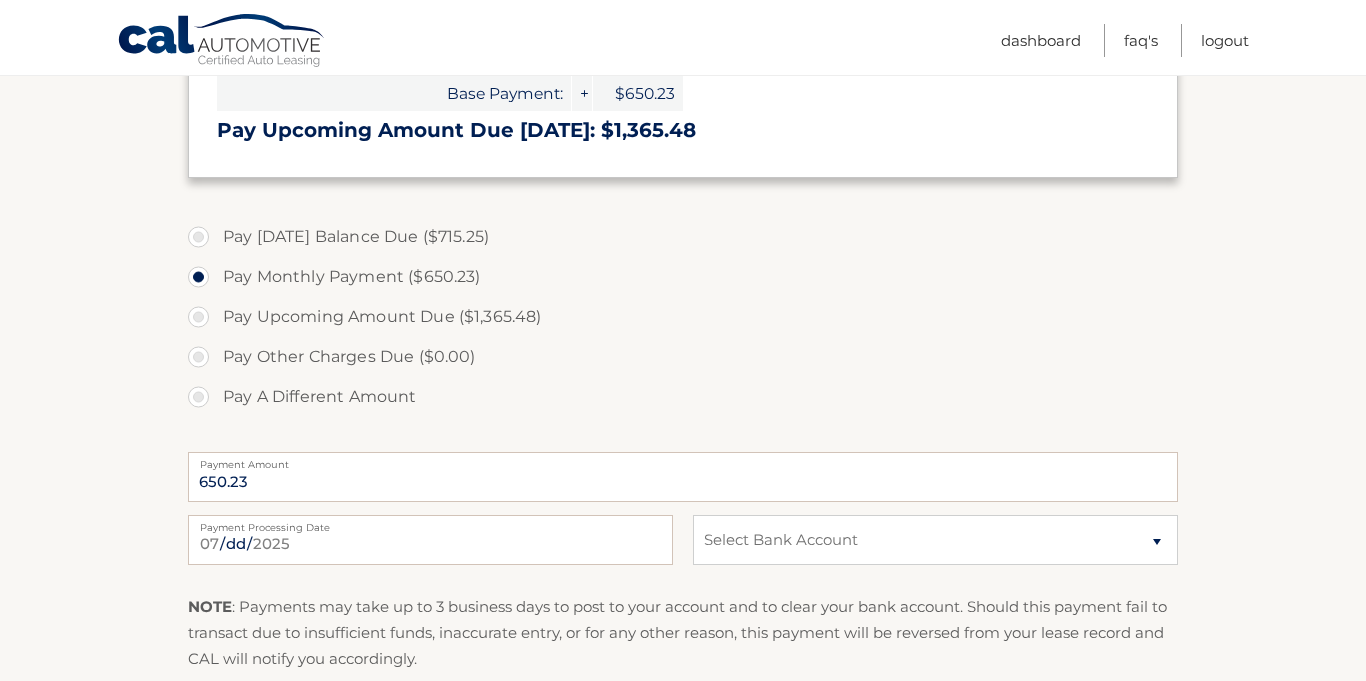 scroll, scrollTop: 620, scrollLeft: 0, axis: vertical 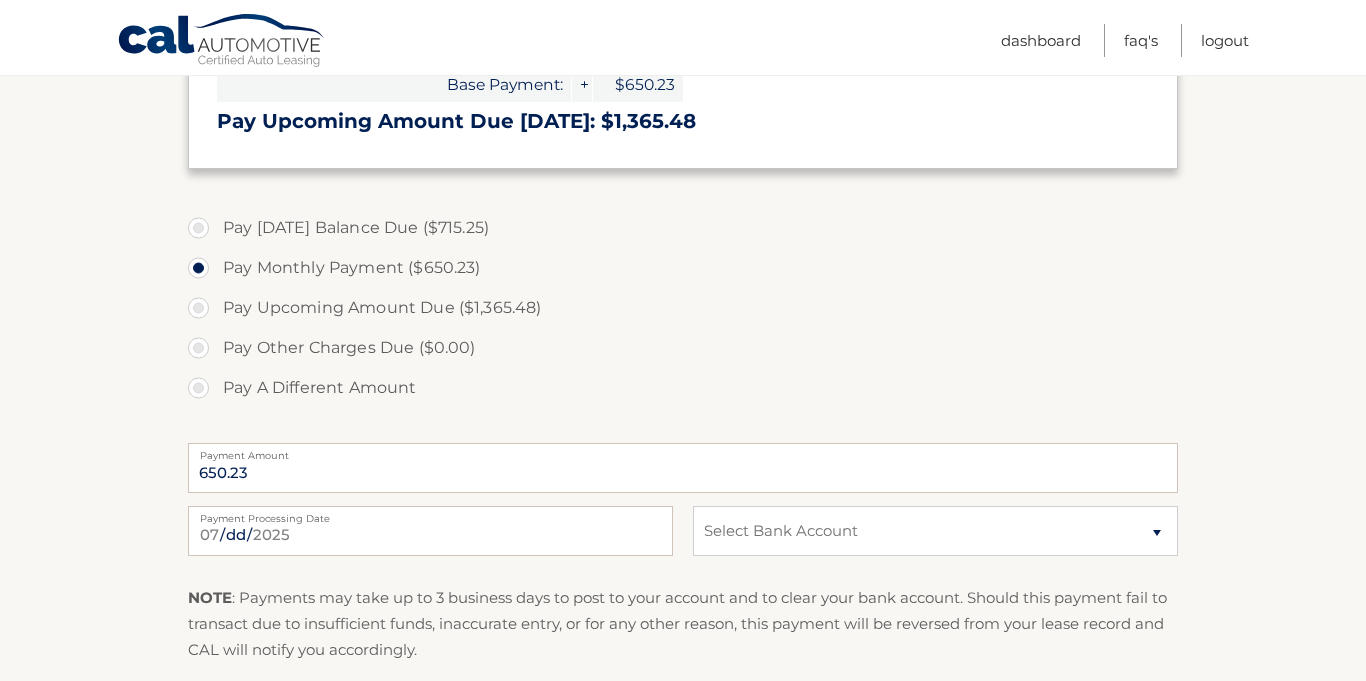 click on "Pay [DATE] Balance Due ($715.25)" at bounding box center [683, 228] 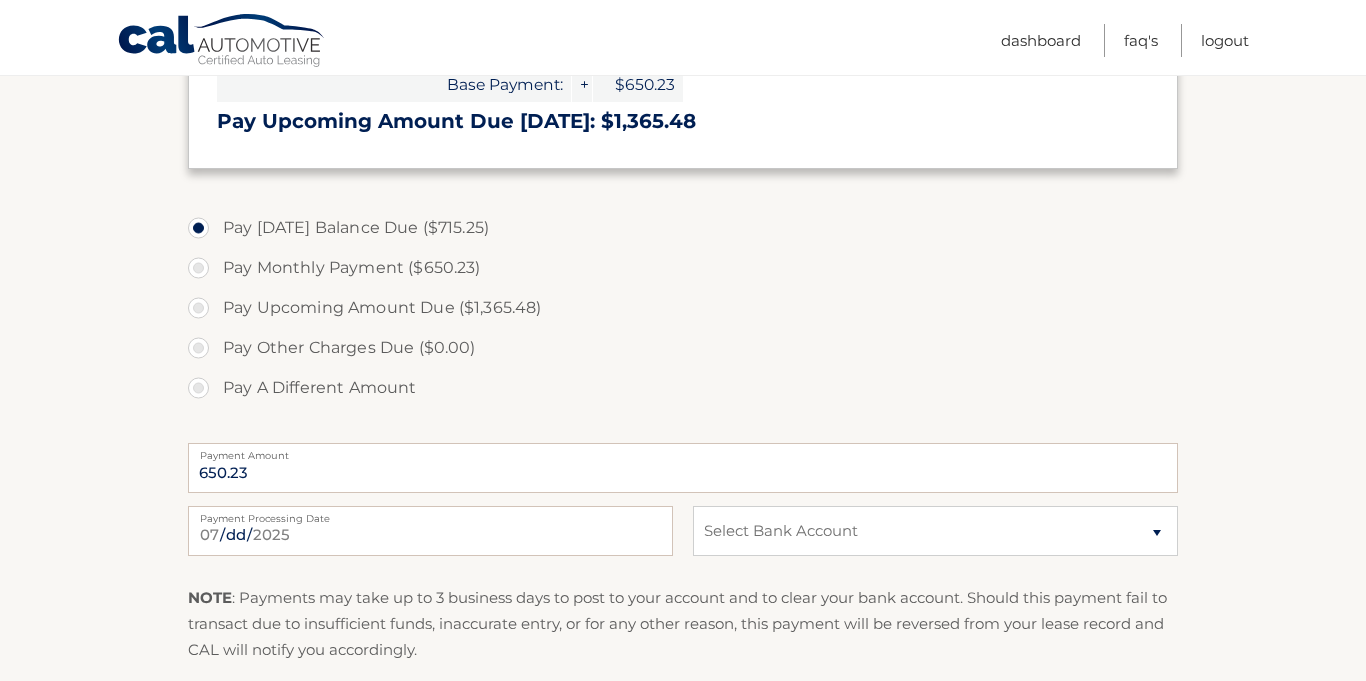type on "715.25" 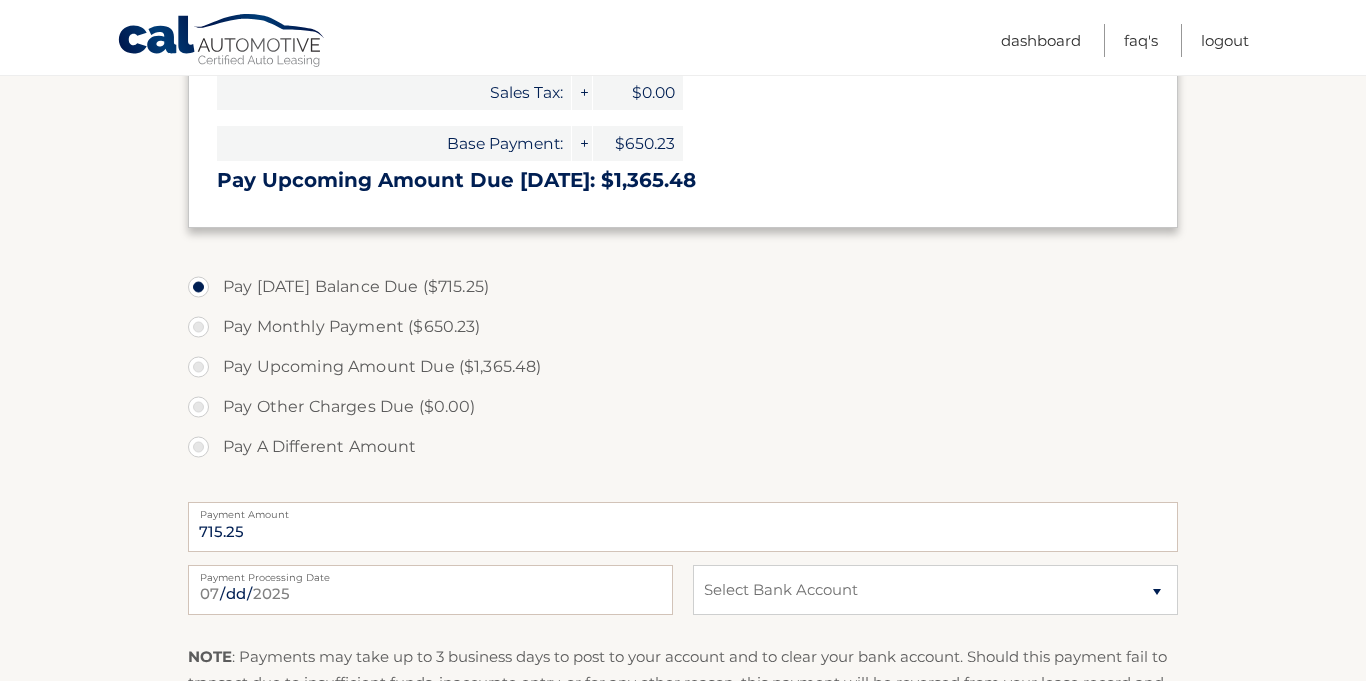 scroll, scrollTop: 548, scrollLeft: 0, axis: vertical 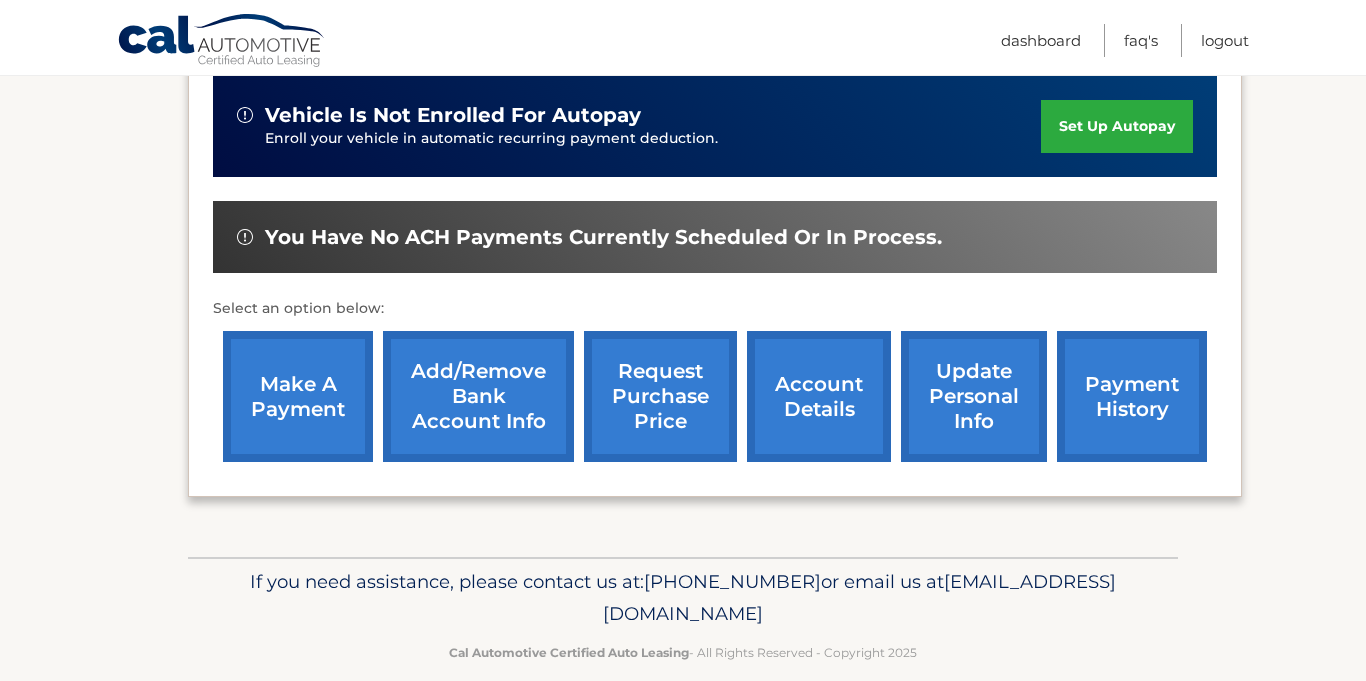 click on "account details" at bounding box center (819, 396) 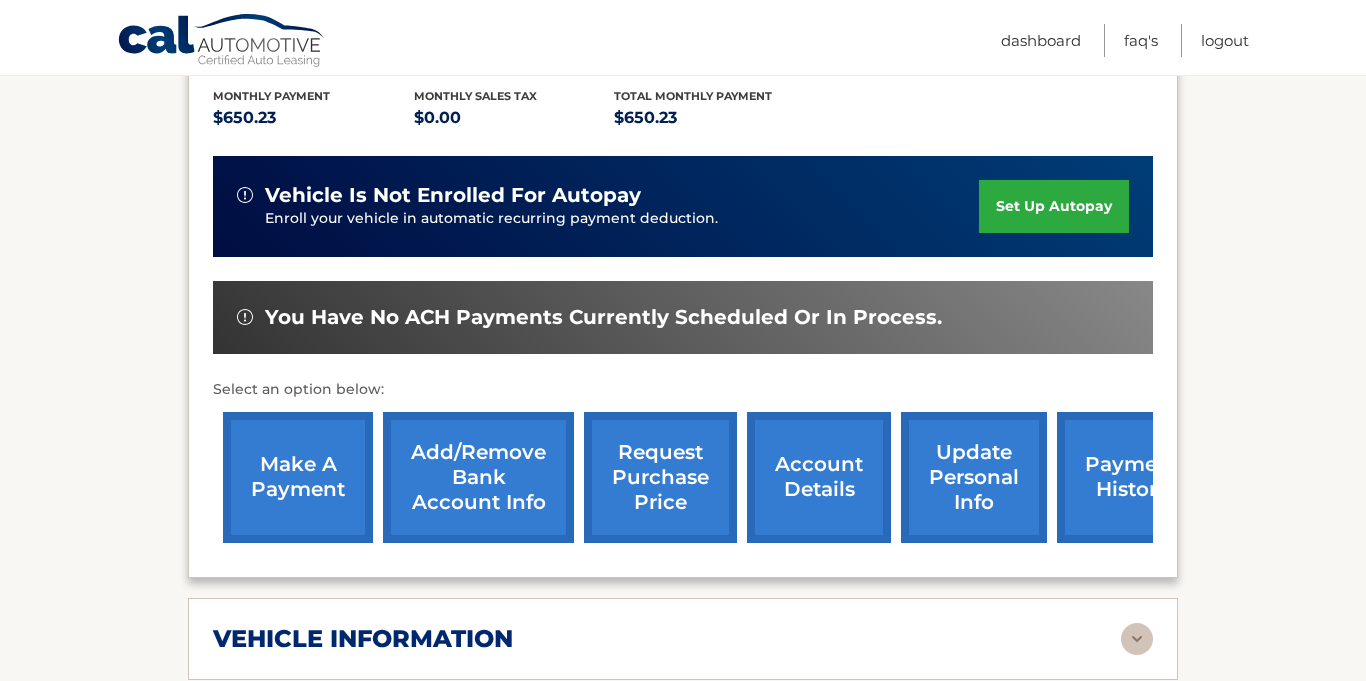 scroll, scrollTop: 485, scrollLeft: 0, axis: vertical 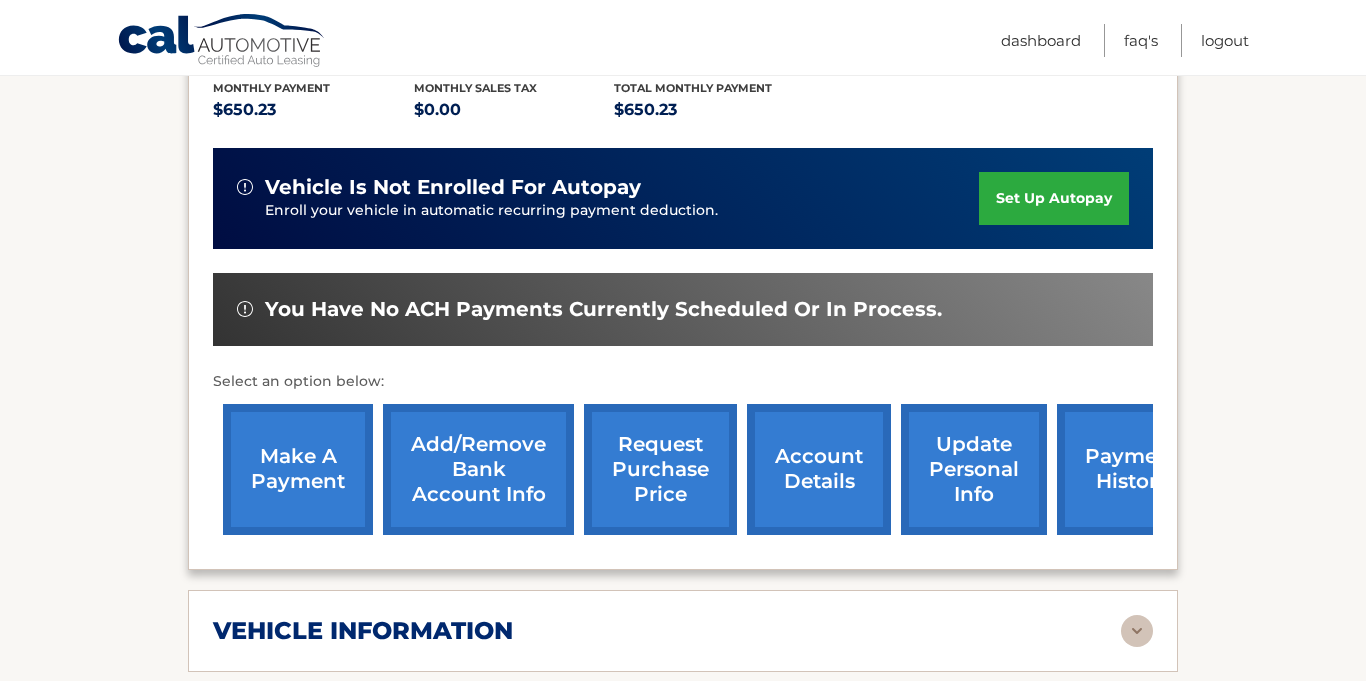 click on "make a payment" at bounding box center [298, 469] 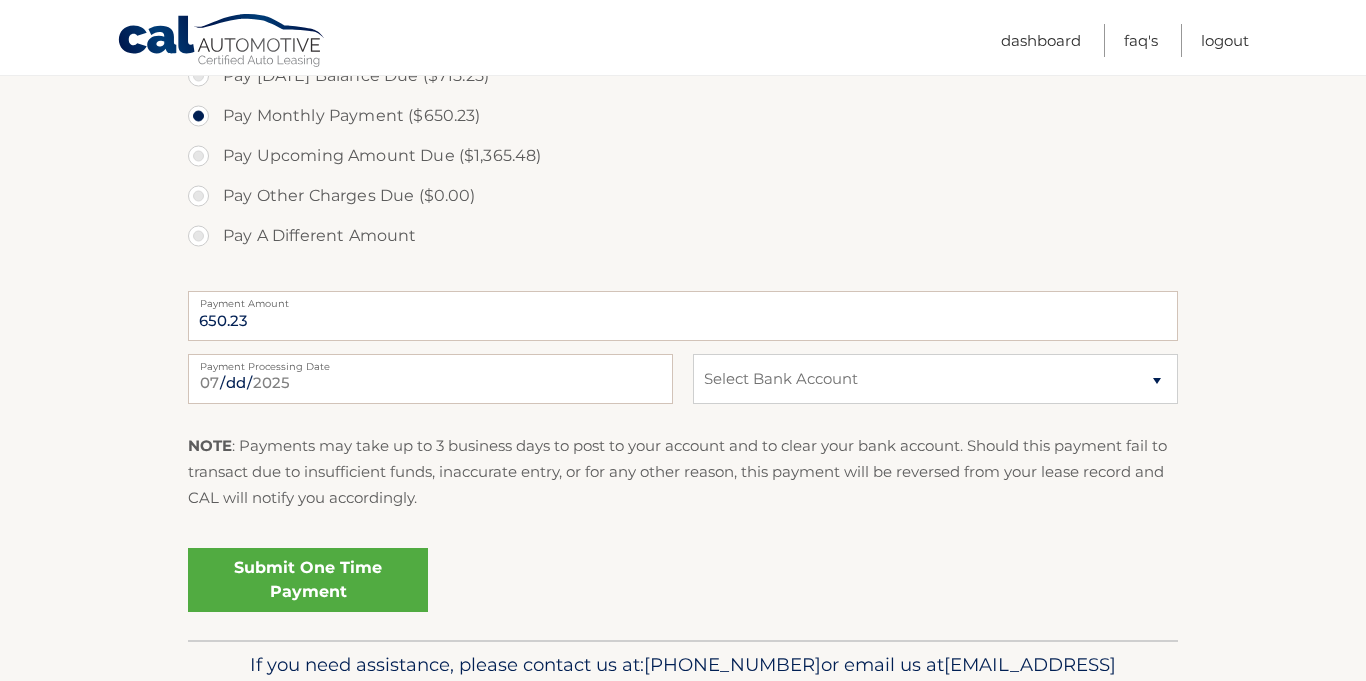 scroll, scrollTop: 769, scrollLeft: 0, axis: vertical 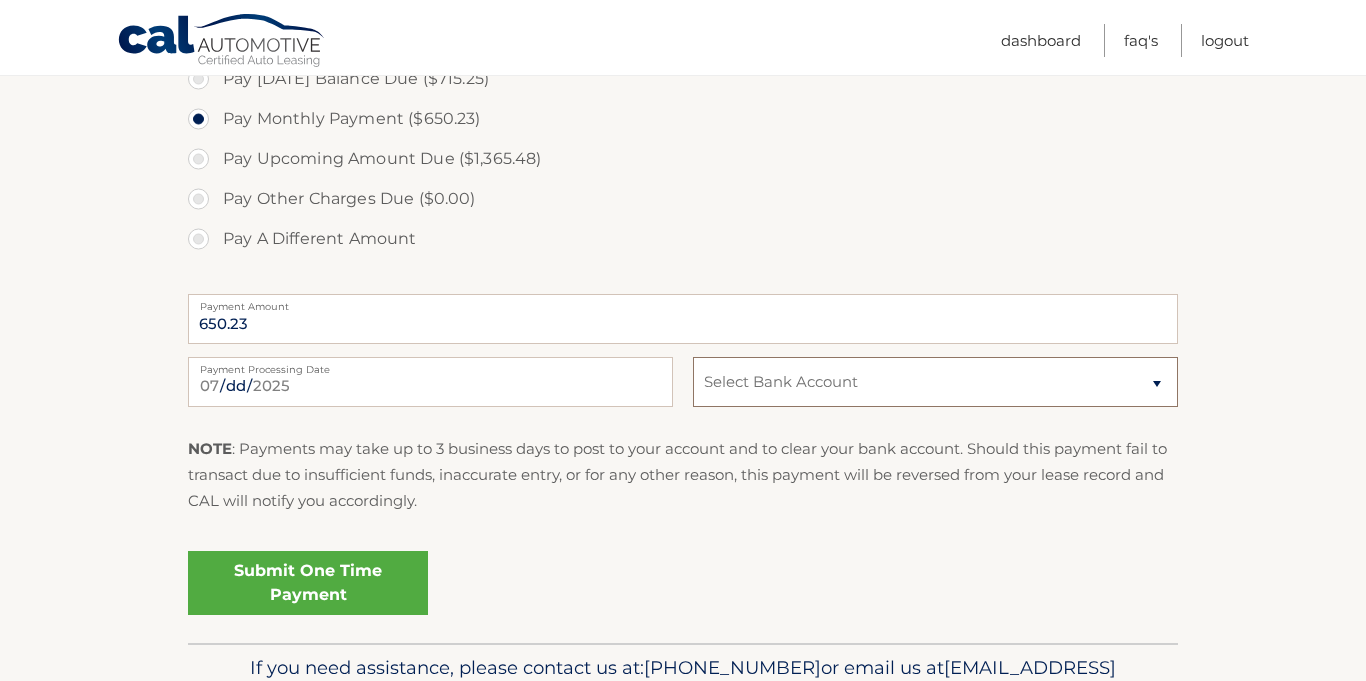 click on "Select Bank Account
Checking JPMORGAN CHASE BANK, NA *****2641 Checking FLAGSTAR BANK, NA *****2852" at bounding box center (935, 382) 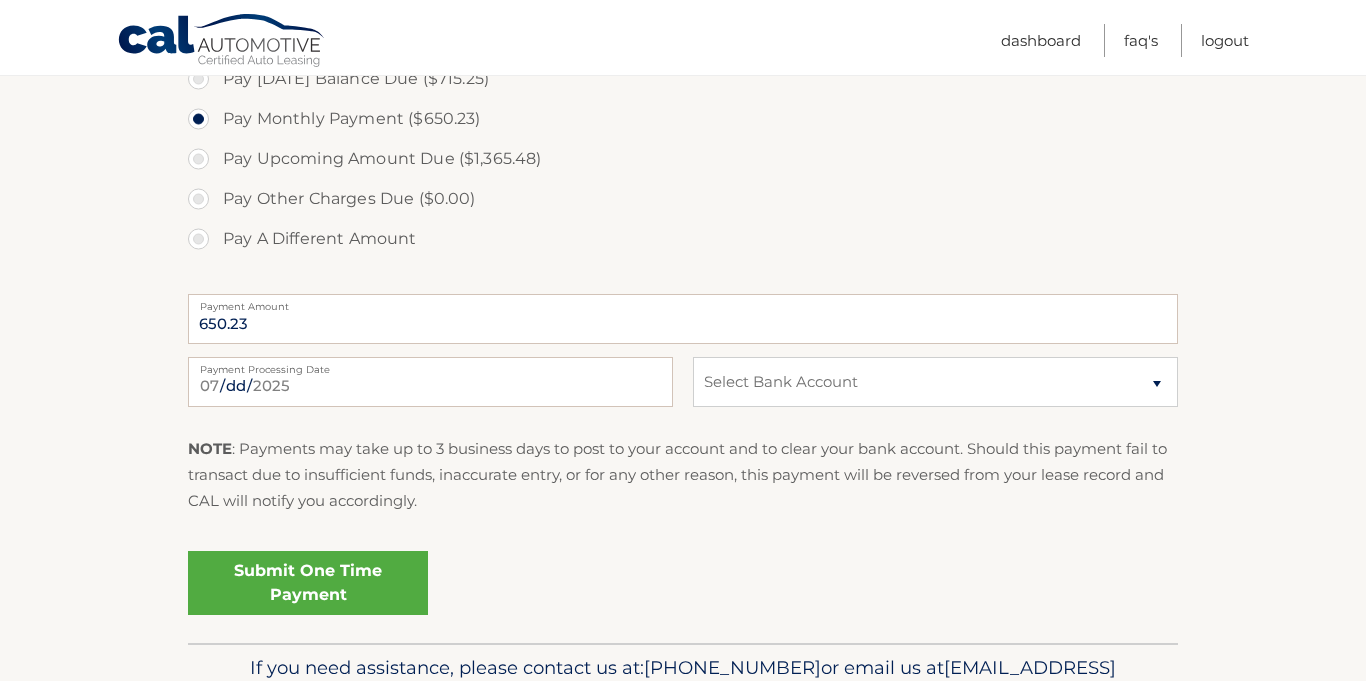 click on "Submit One Time Payment" at bounding box center [683, 579] 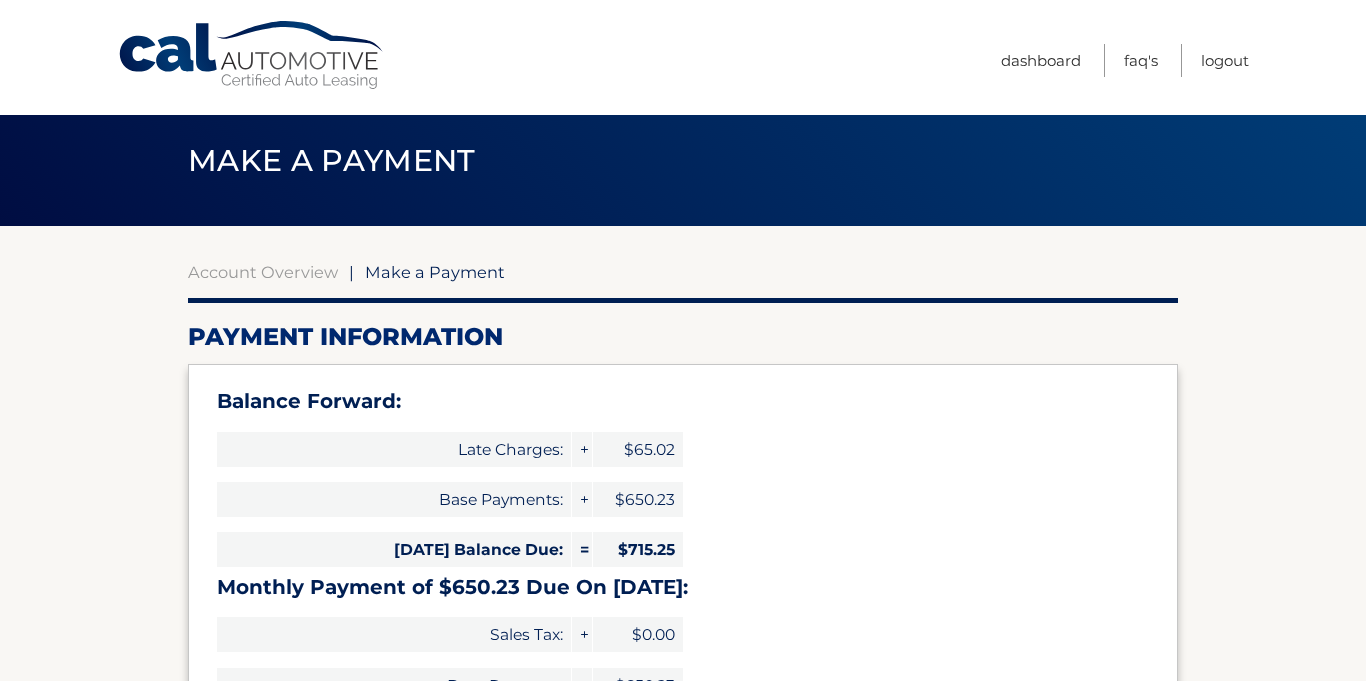 scroll, scrollTop: 11, scrollLeft: 0, axis: vertical 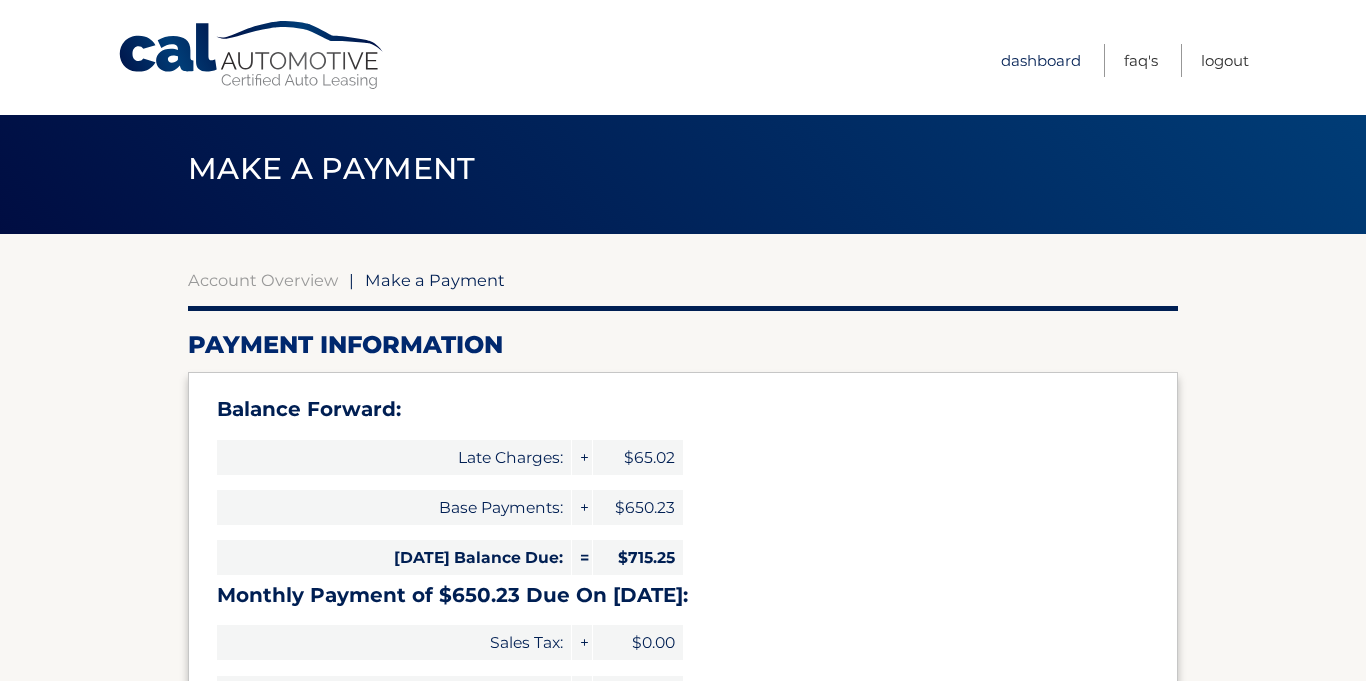 click on "Dashboard" at bounding box center [1041, 60] 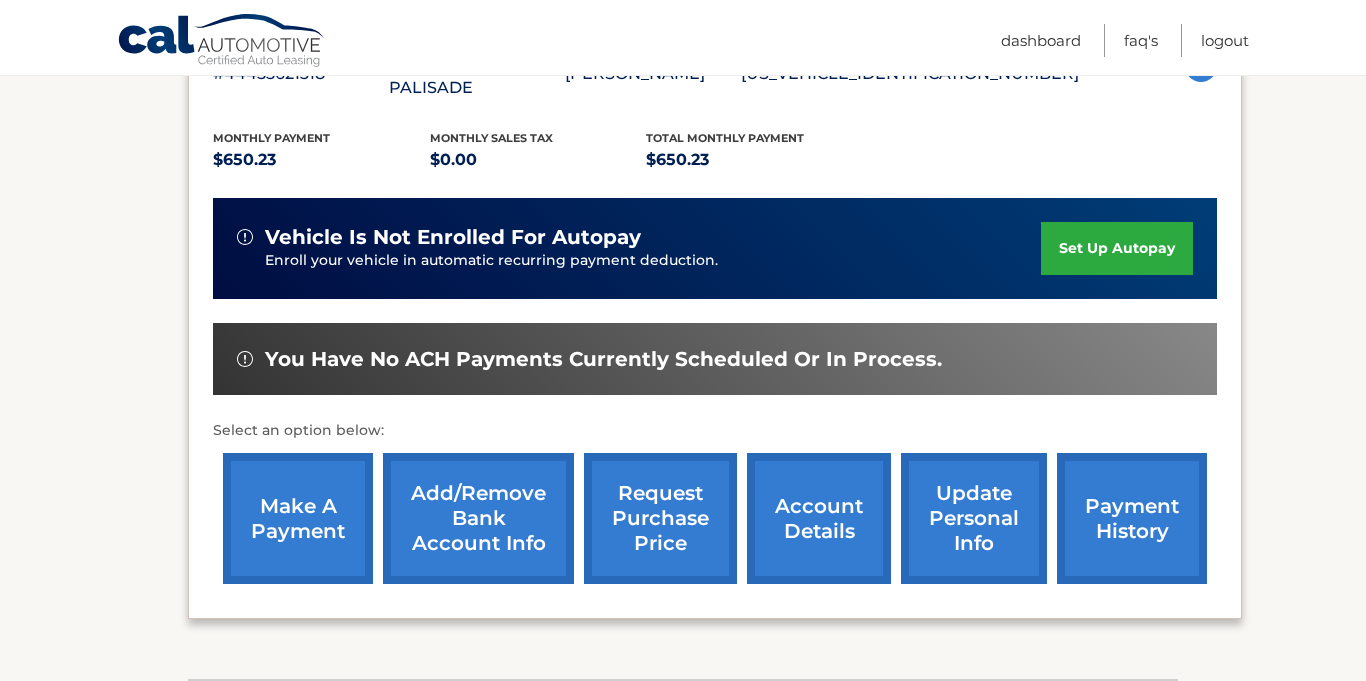 scroll, scrollTop: 412, scrollLeft: 0, axis: vertical 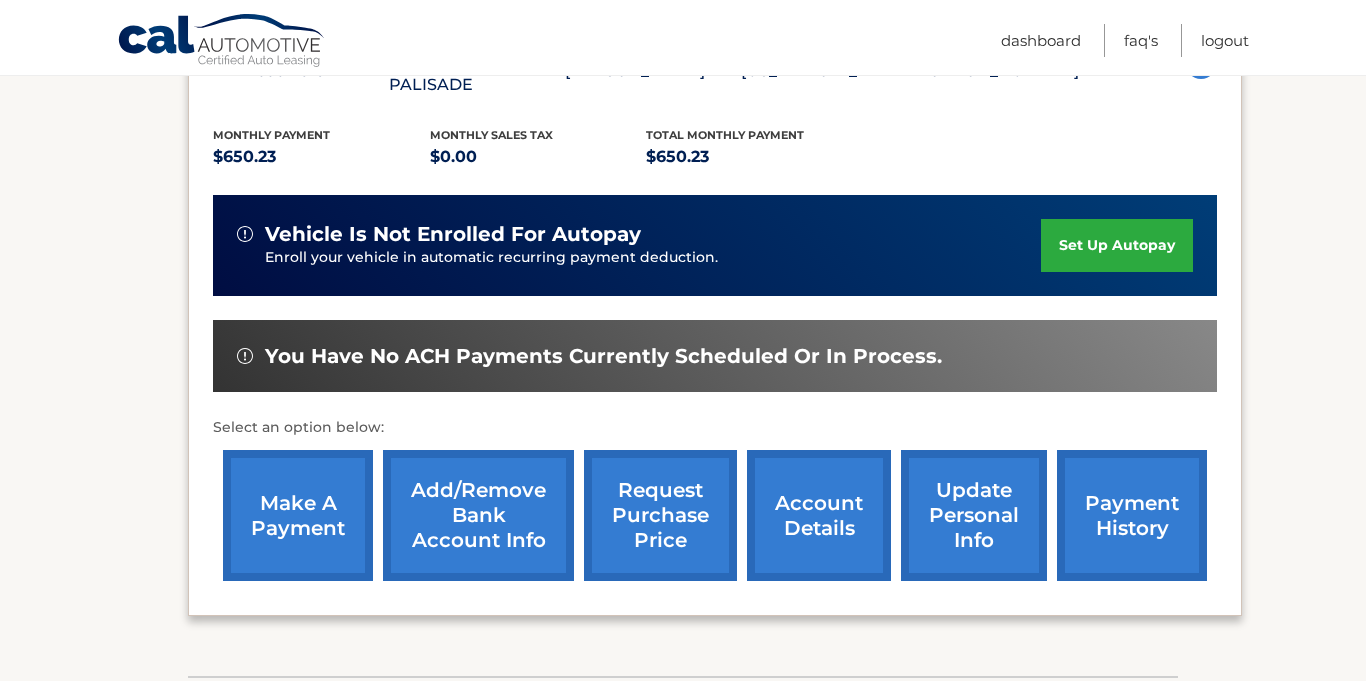 click on "Add/Remove bank account info" at bounding box center [478, 515] 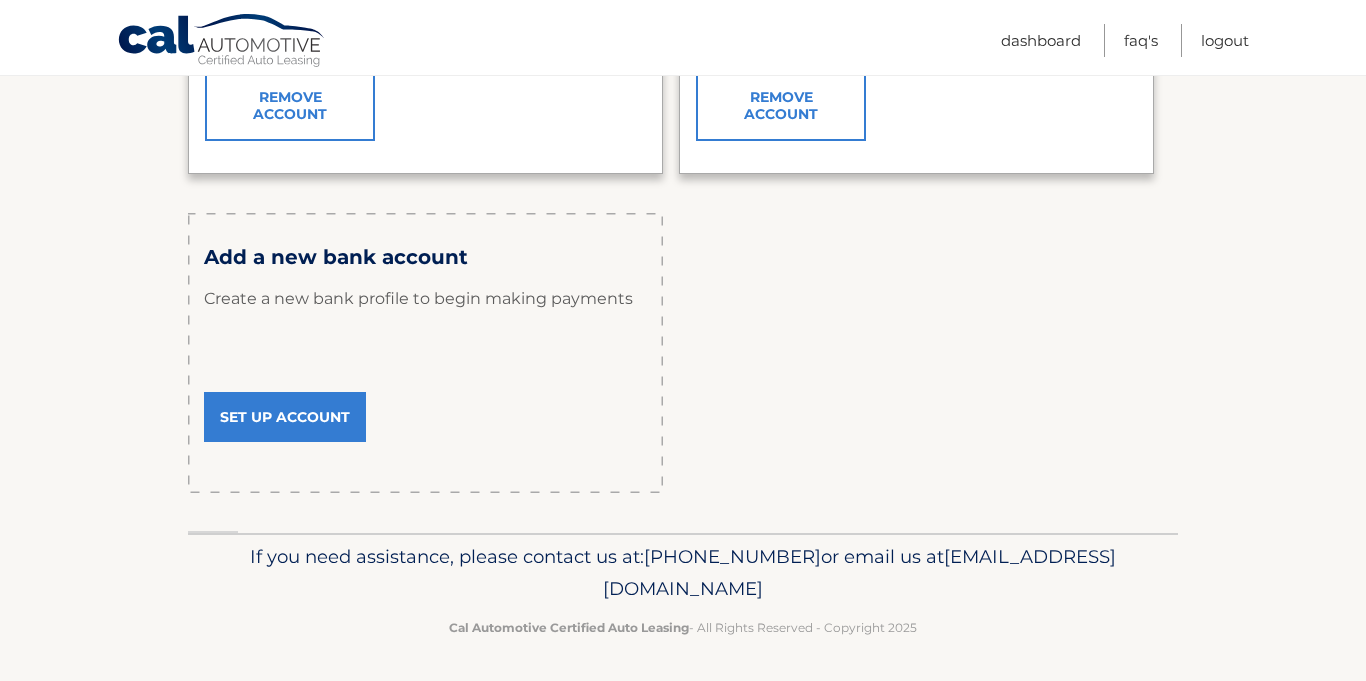 scroll, scrollTop: 588, scrollLeft: 0, axis: vertical 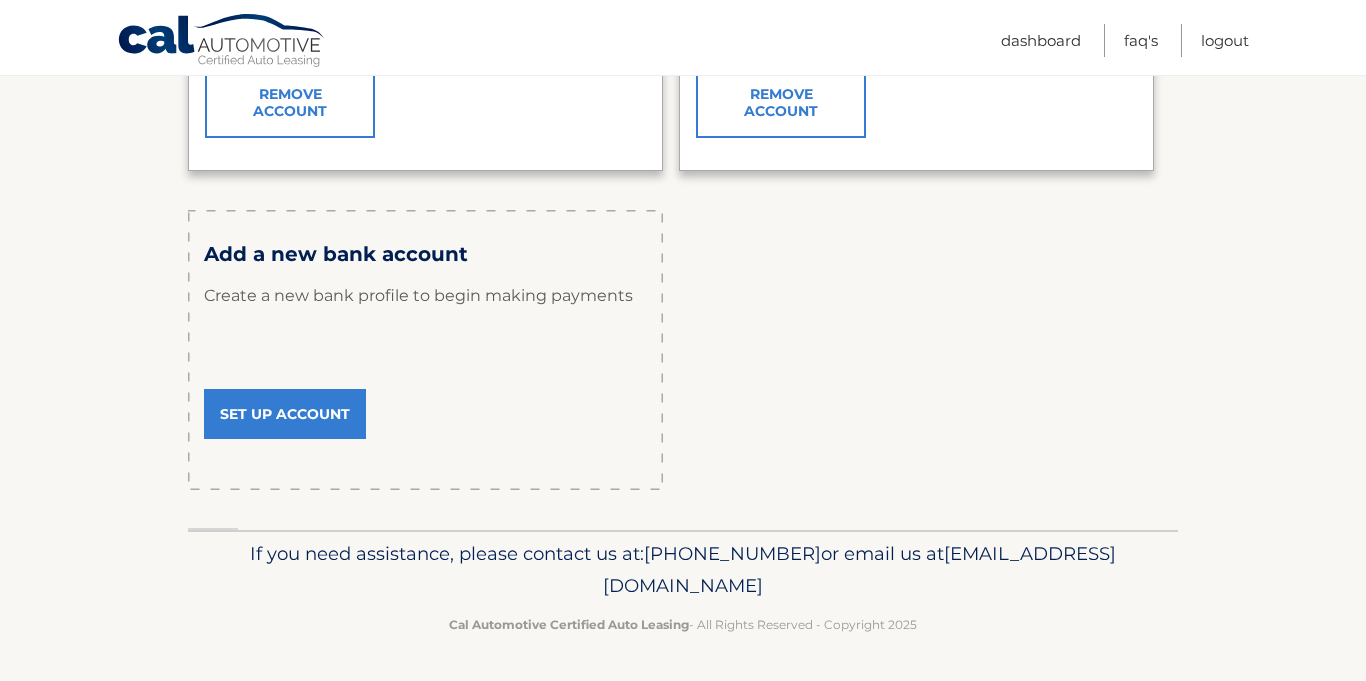 click on "Set Up Account" at bounding box center [285, 414] 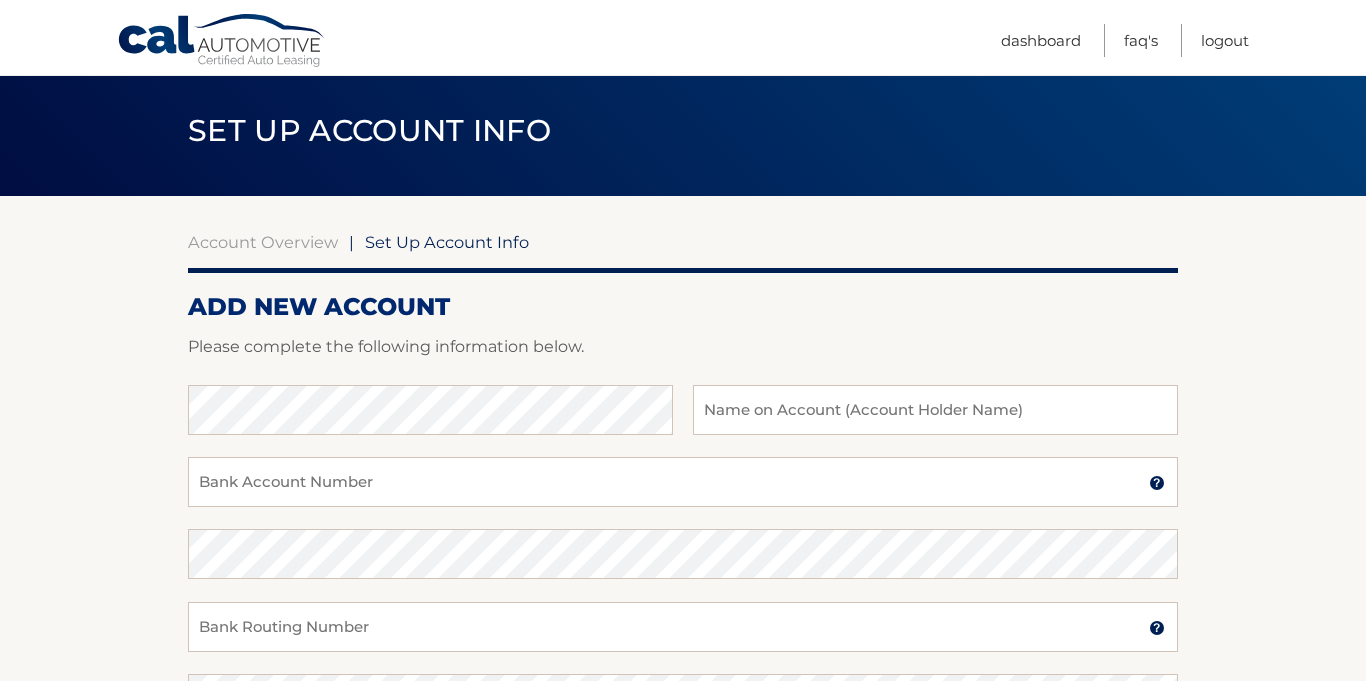 scroll, scrollTop: 0, scrollLeft: 0, axis: both 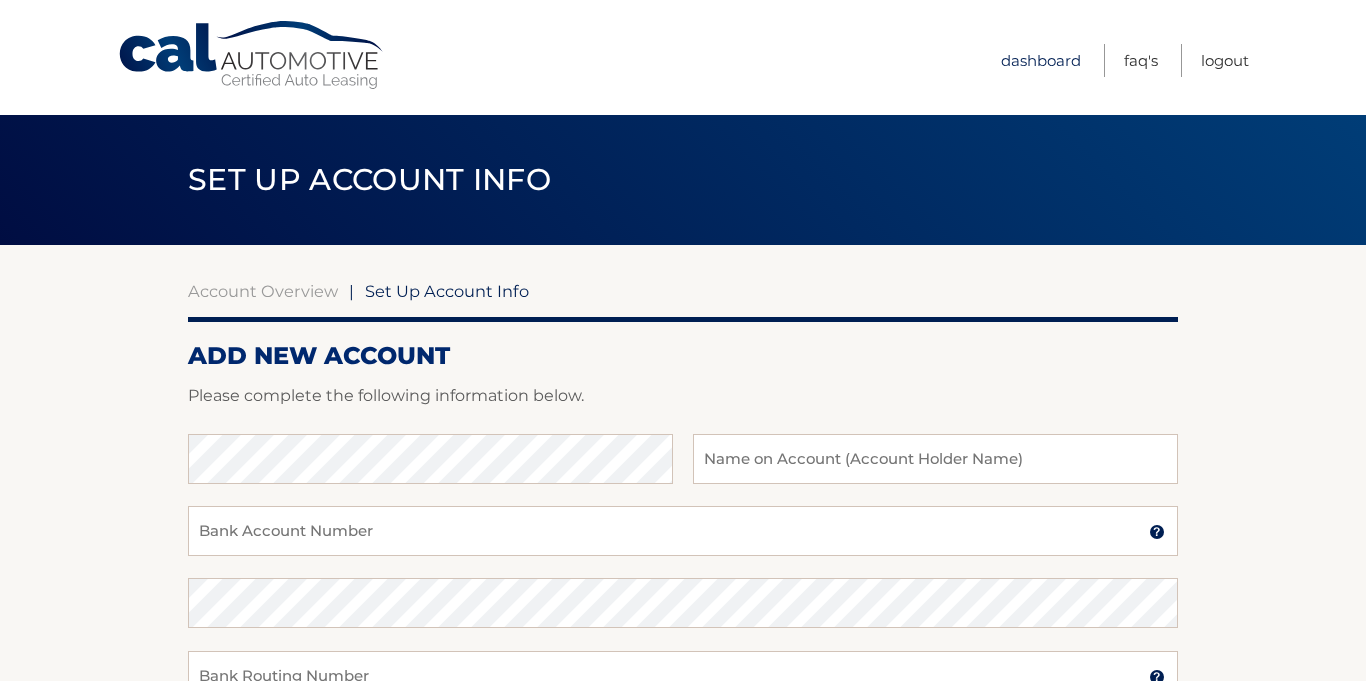 click on "Dashboard" at bounding box center (1041, 60) 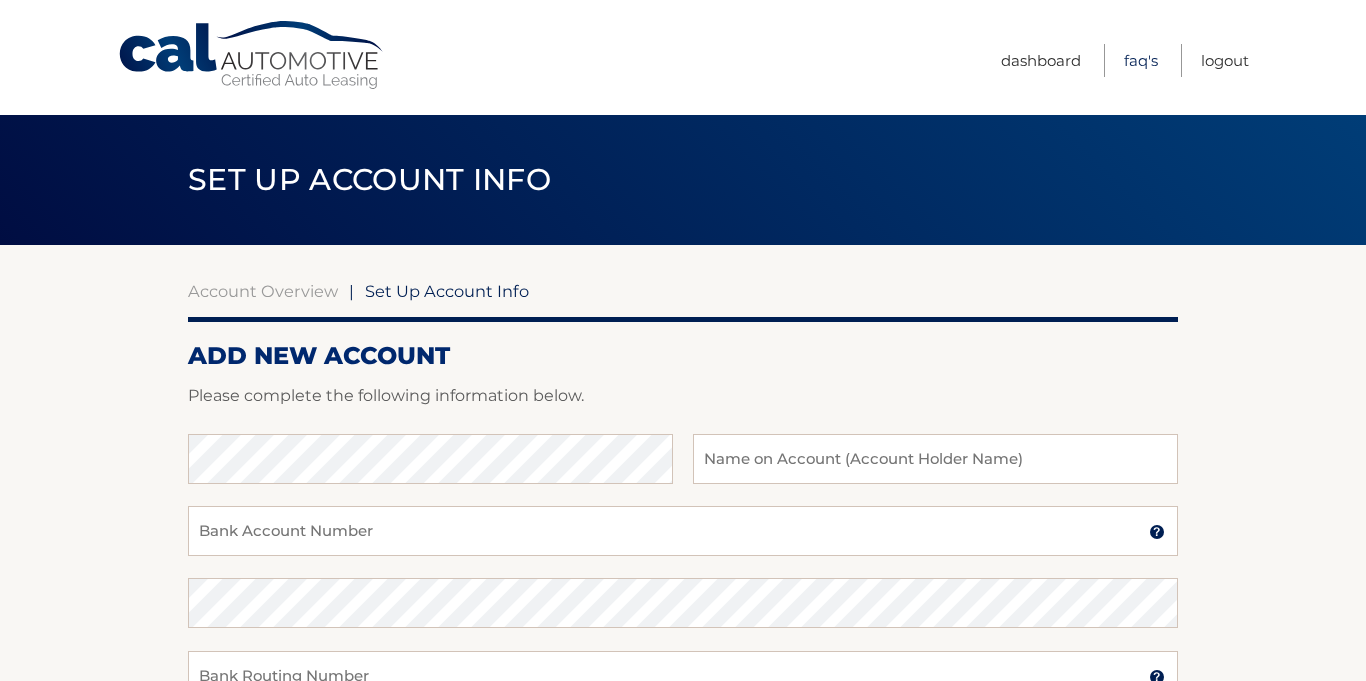 click on "FAQ's" at bounding box center [1141, 60] 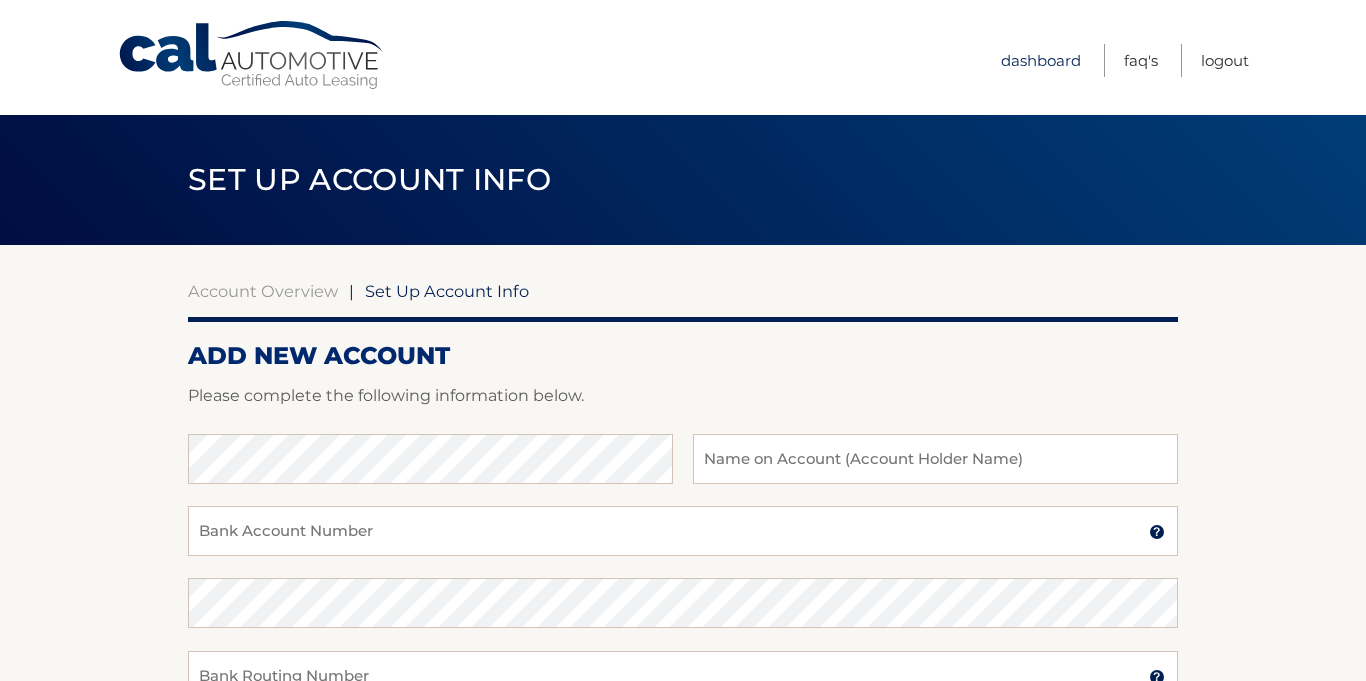 click on "Dashboard" at bounding box center [1041, 60] 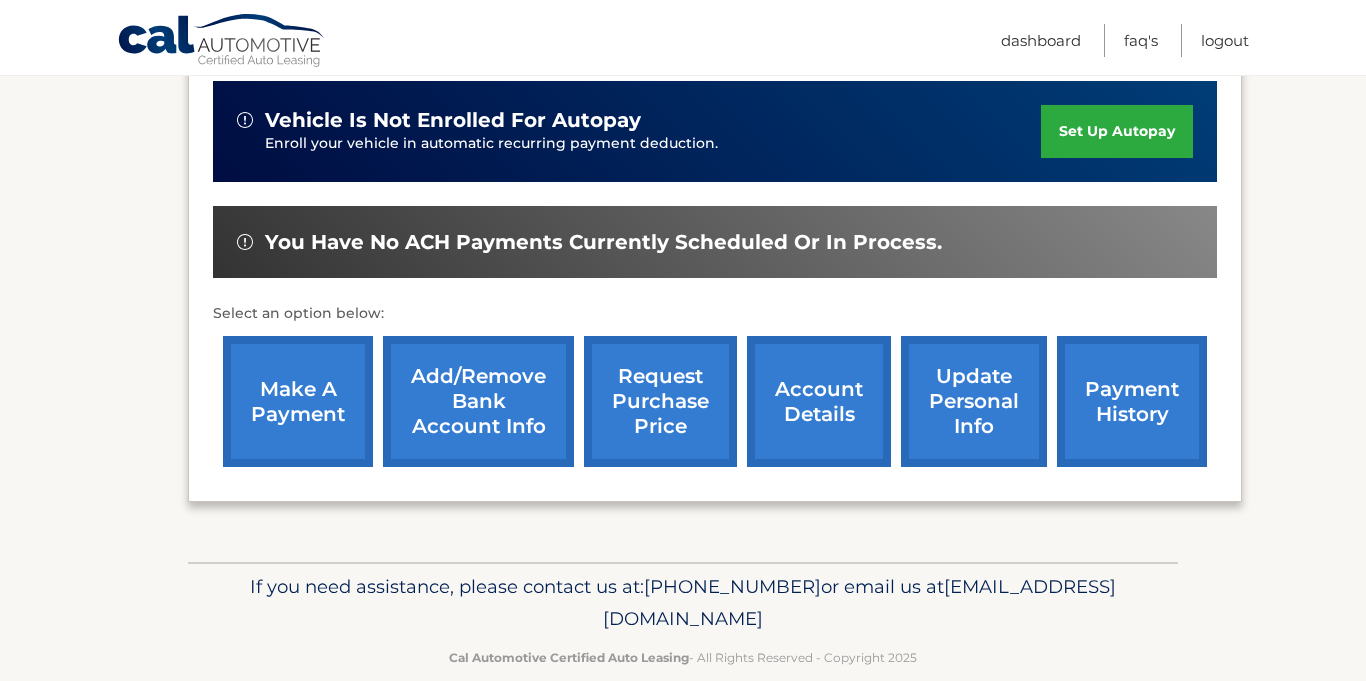 scroll, scrollTop: 531, scrollLeft: 0, axis: vertical 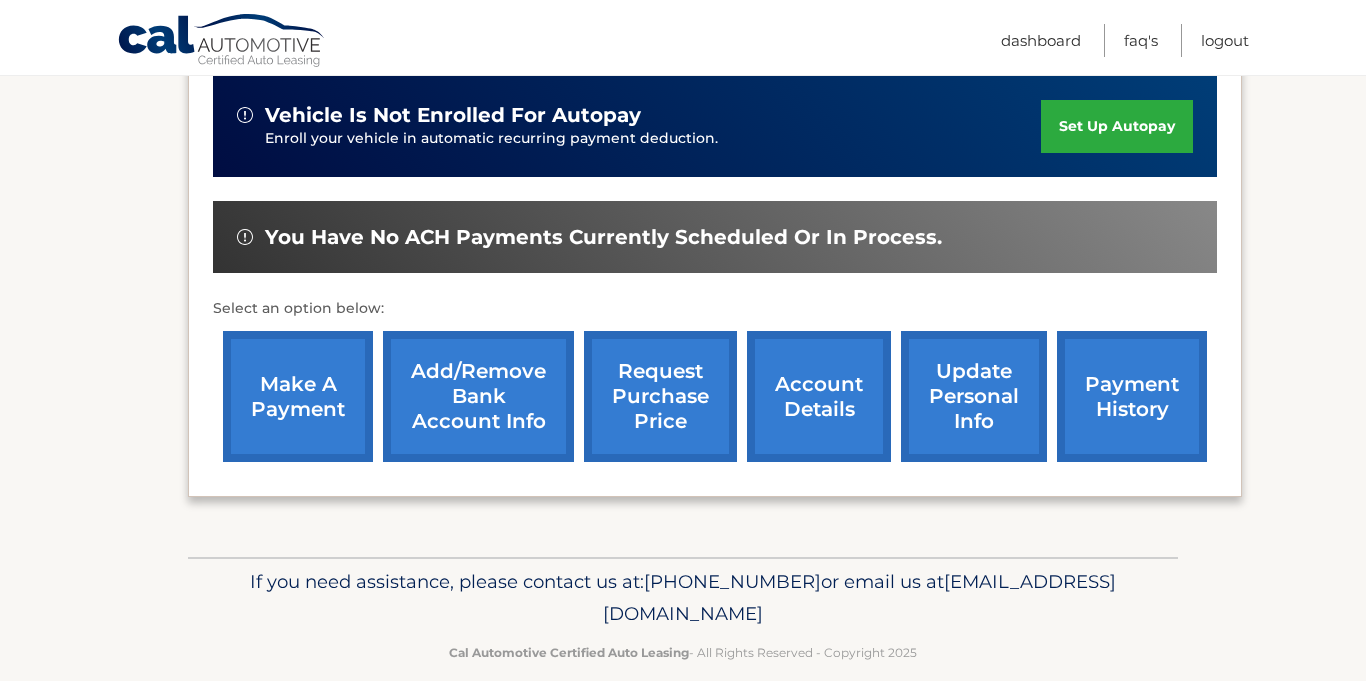 click on "account details" at bounding box center (819, 396) 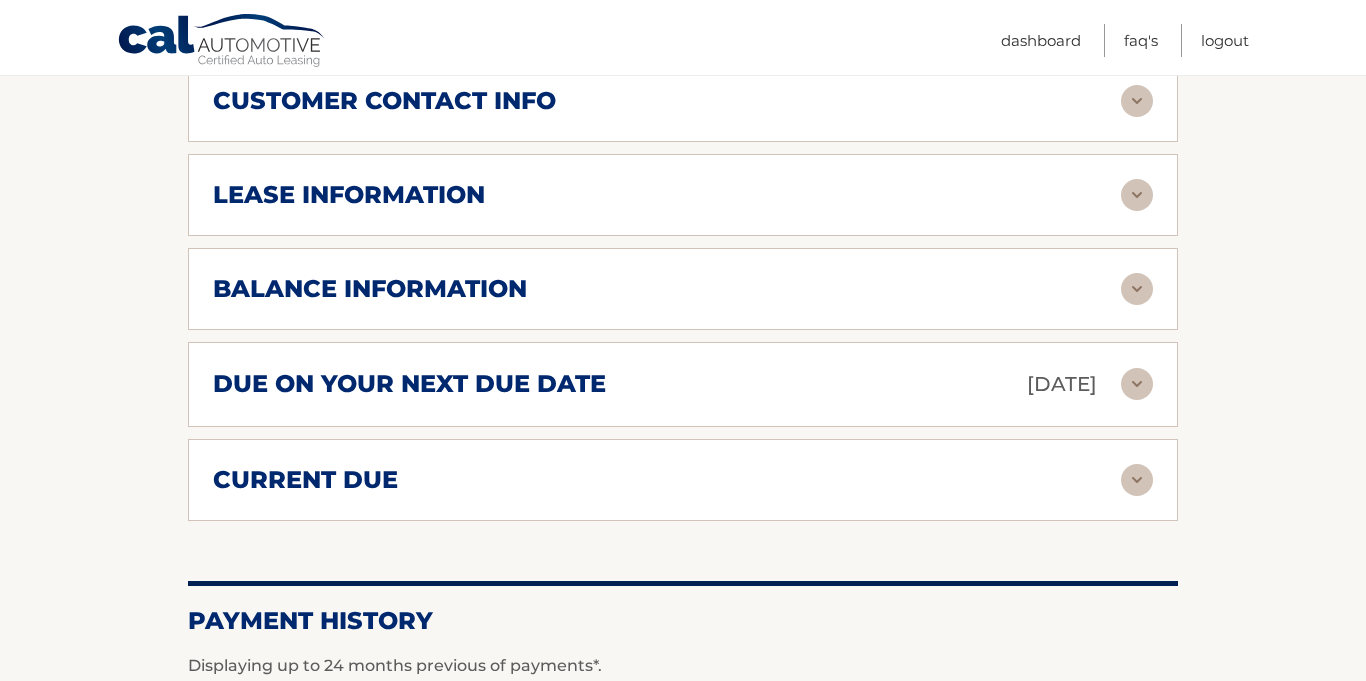 scroll, scrollTop: 1111, scrollLeft: 0, axis: vertical 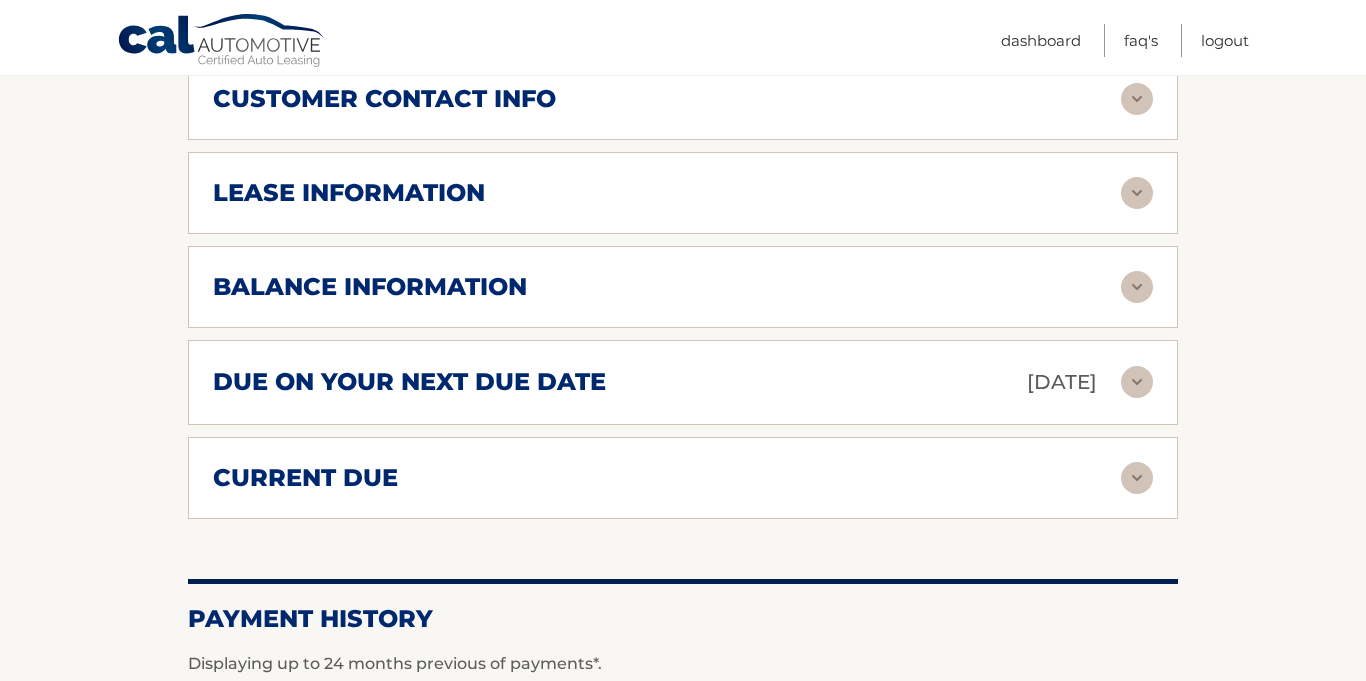 click on "balance information" at bounding box center (370, 287) 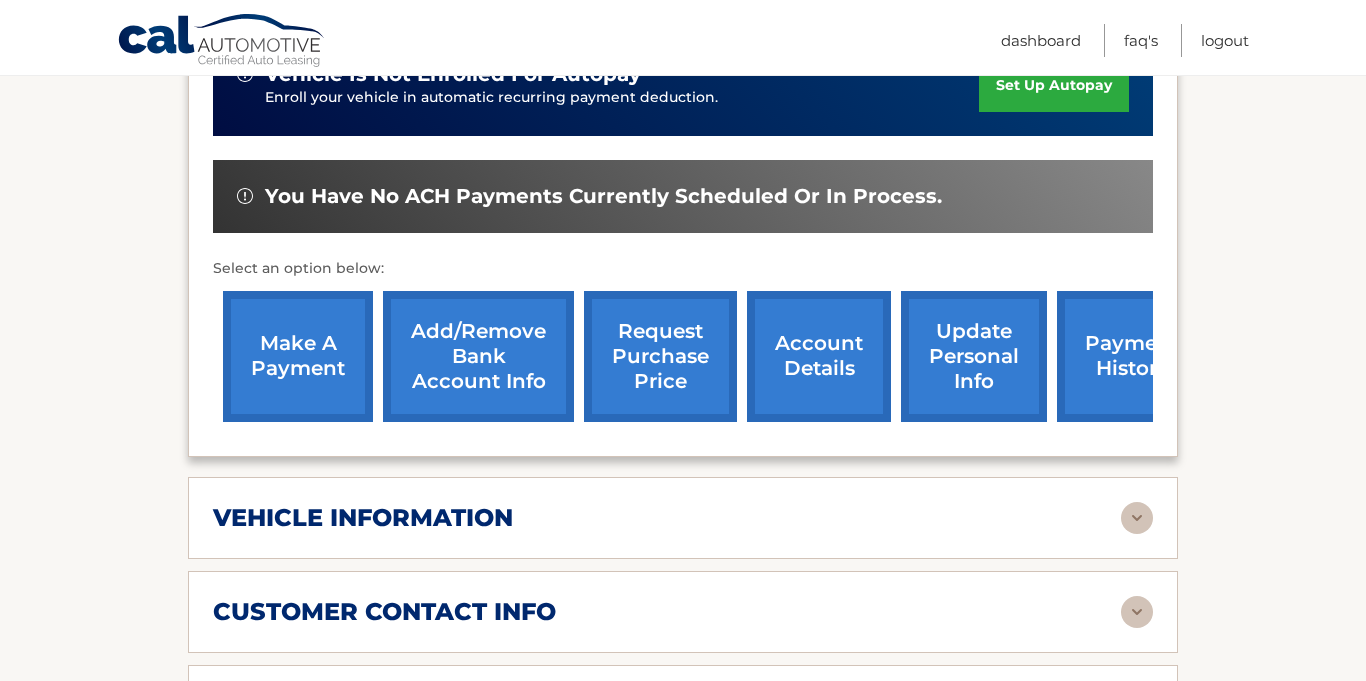 scroll, scrollTop: 588, scrollLeft: 0, axis: vertical 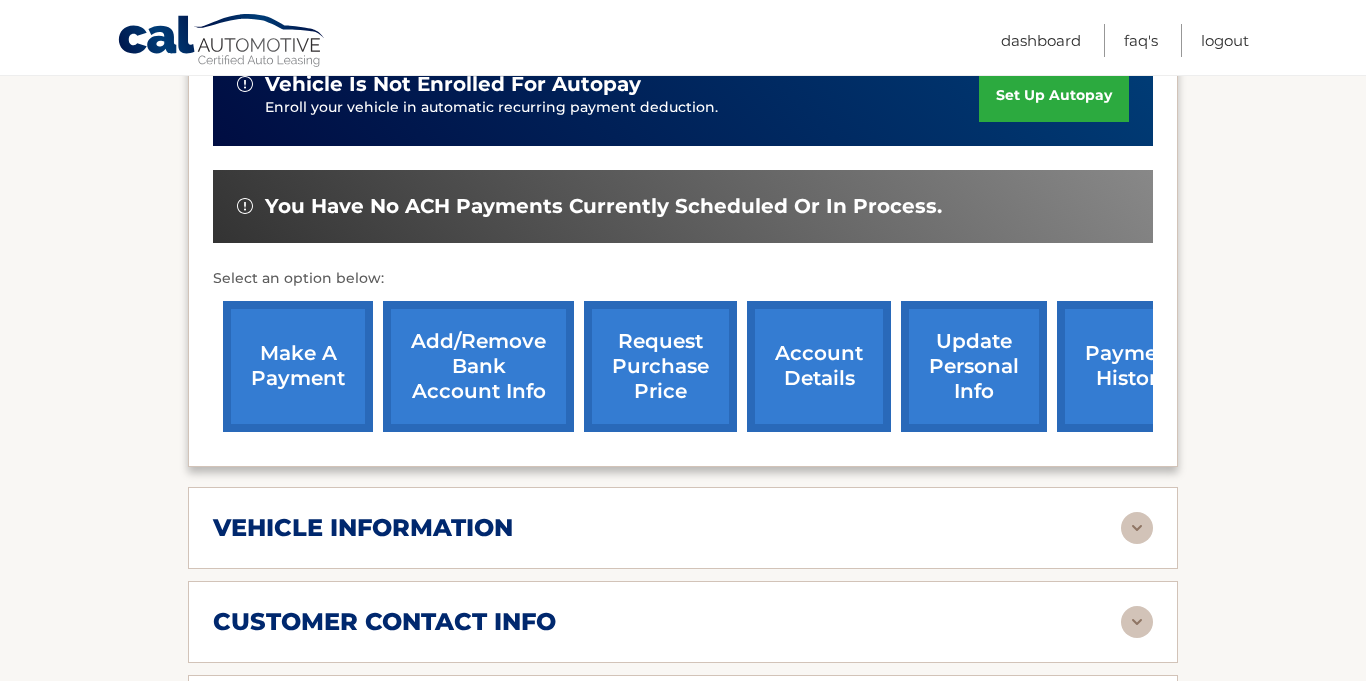 click on "make a payment" at bounding box center [298, 366] 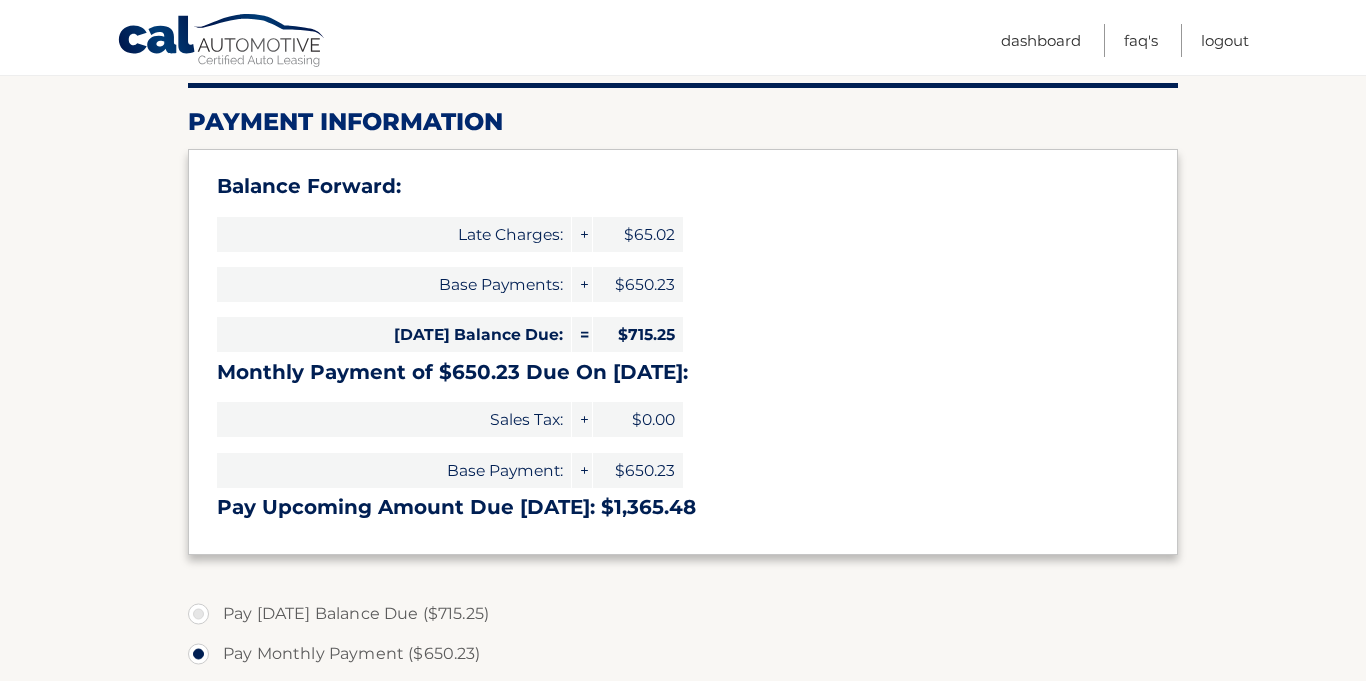 scroll, scrollTop: 238, scrollLeft: 0, axis: vertical 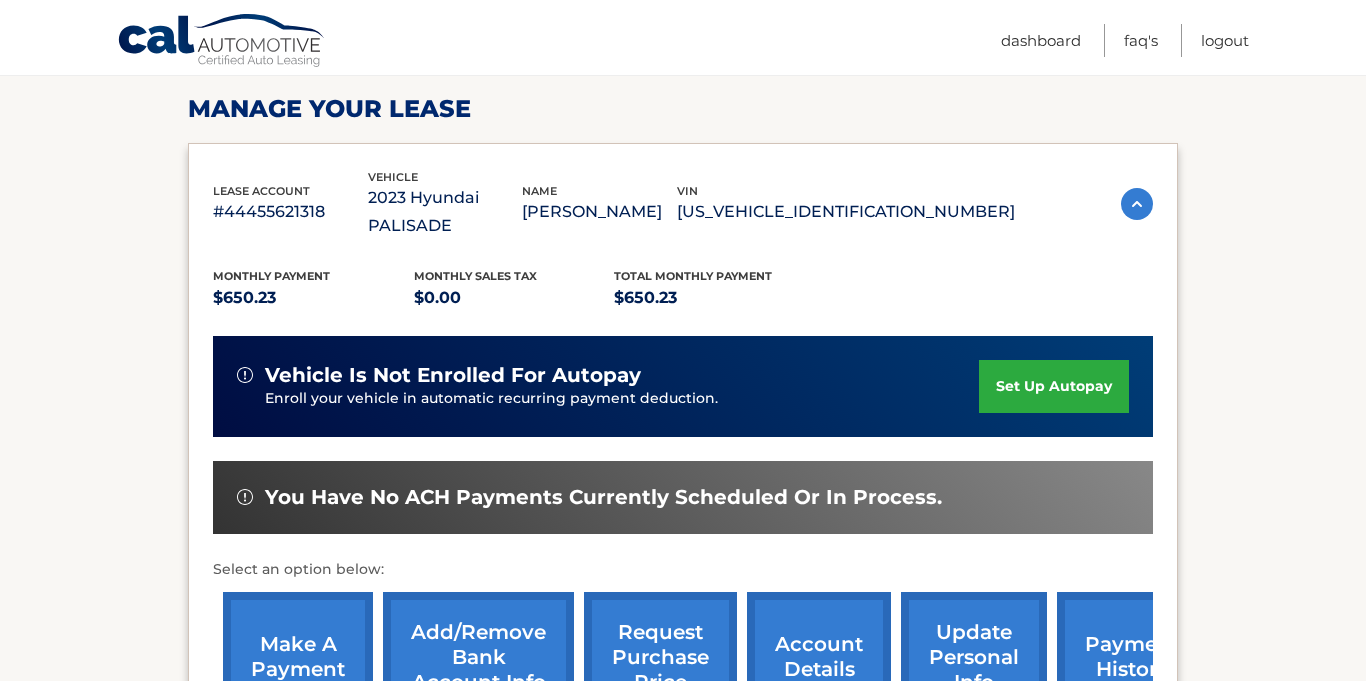 click on "make a payment" at bounding box center (298, 657) 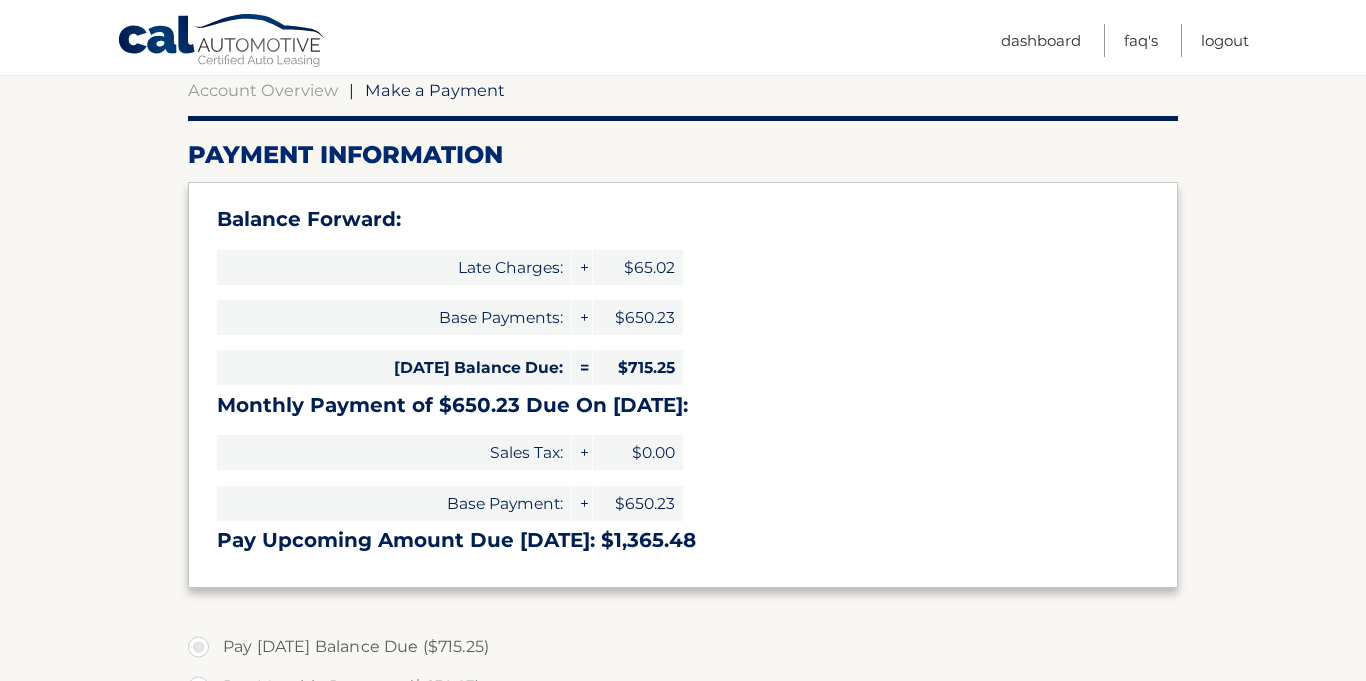 scroll, scrollTop: 207, scrollLeft: 0, axis: vertical 